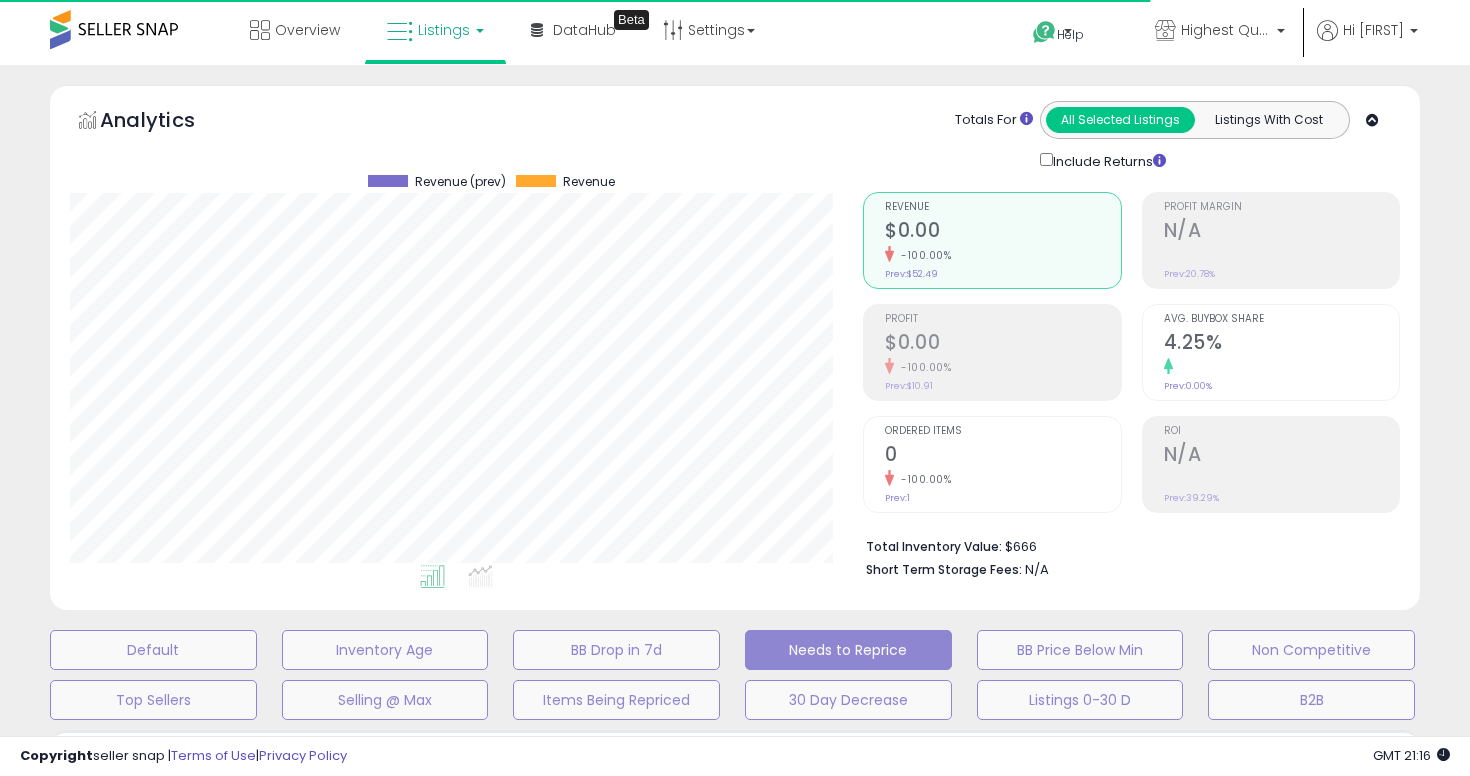 scroll, scrollTop: 141, scrollLeft: 0, axis: vertical 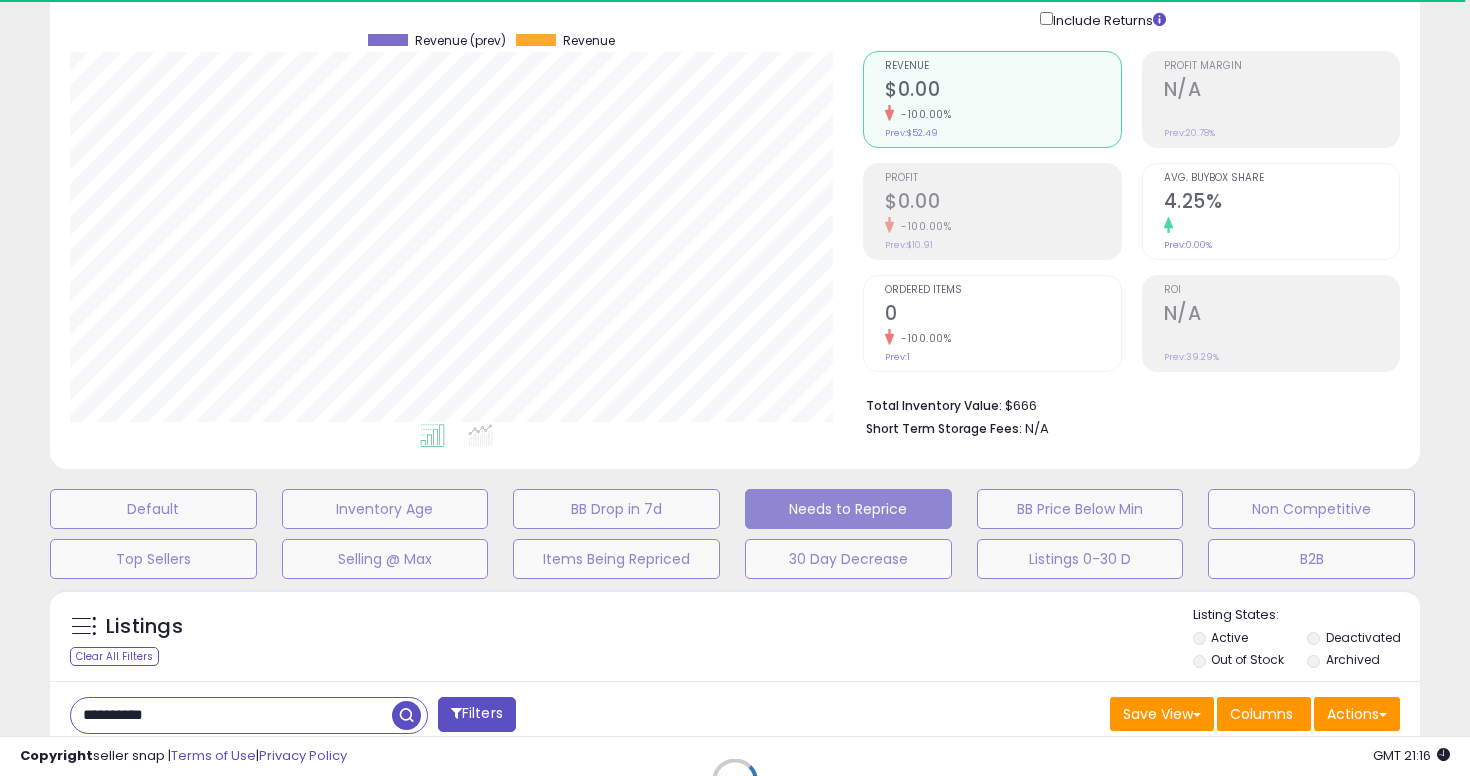 type 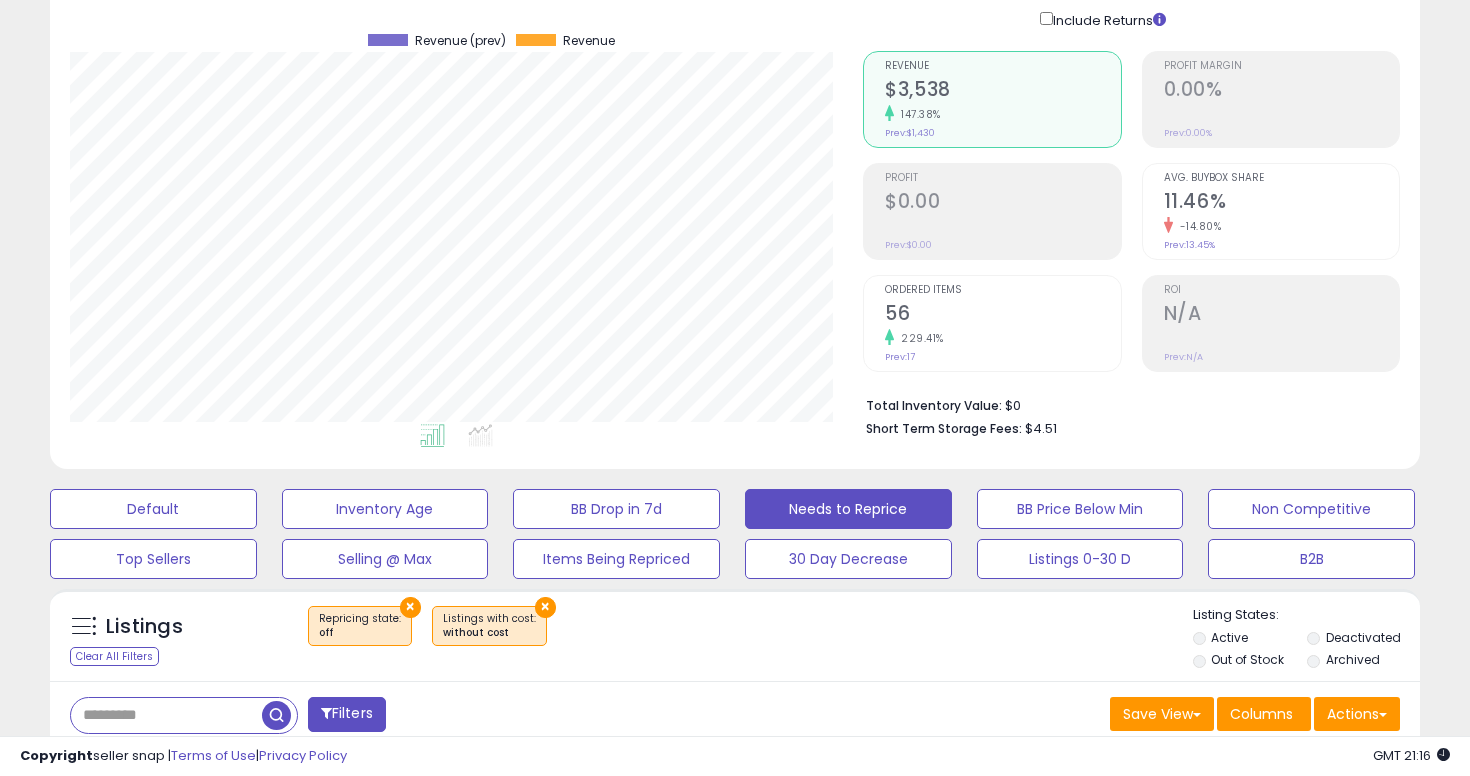 scroll, scrollTop: 999590, scrollLeft: 999206, axis: both 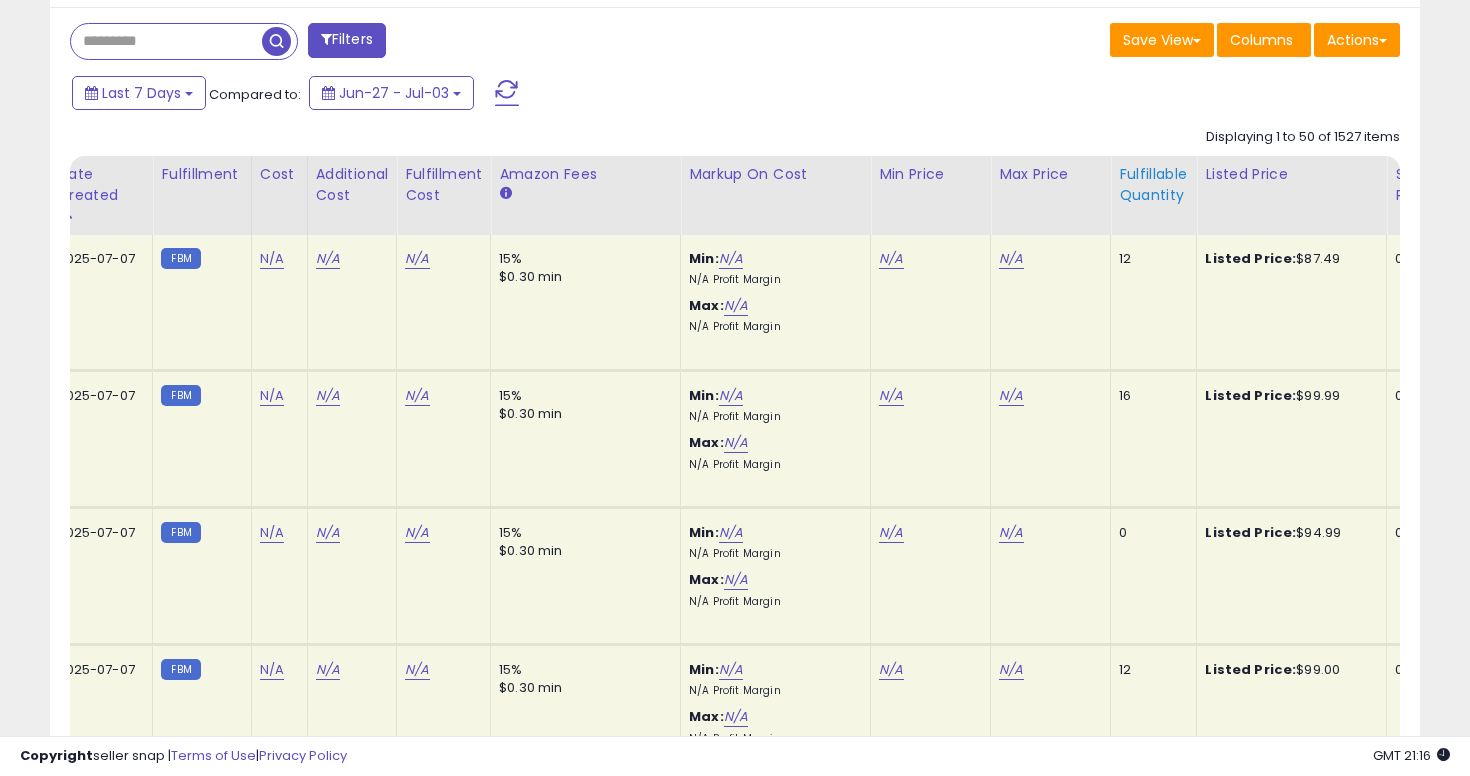 click on "Fulfillable Quantity" at bounding box center (1153, 185) 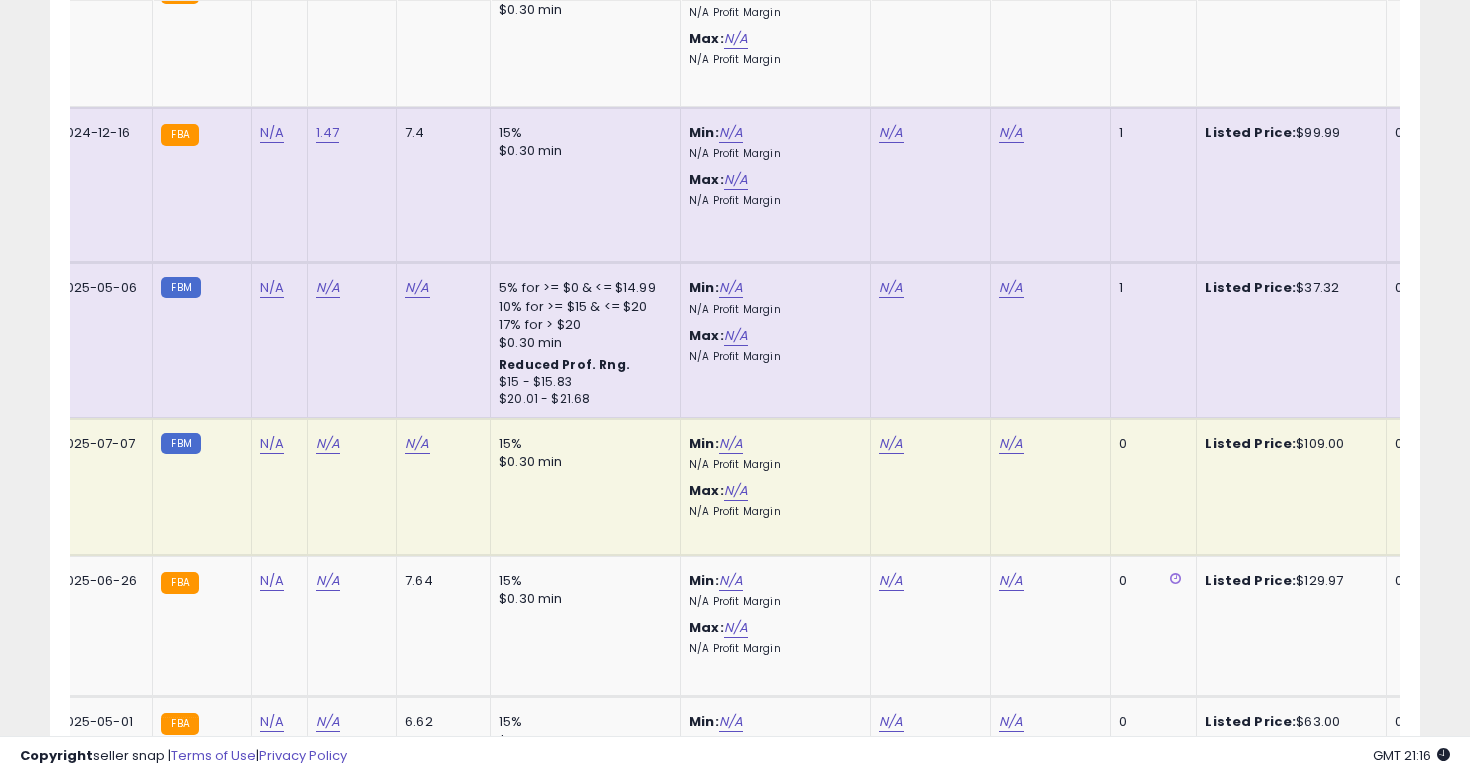 scroll, scrollTop: 3187, scrollLeft: 0, axis: vertical 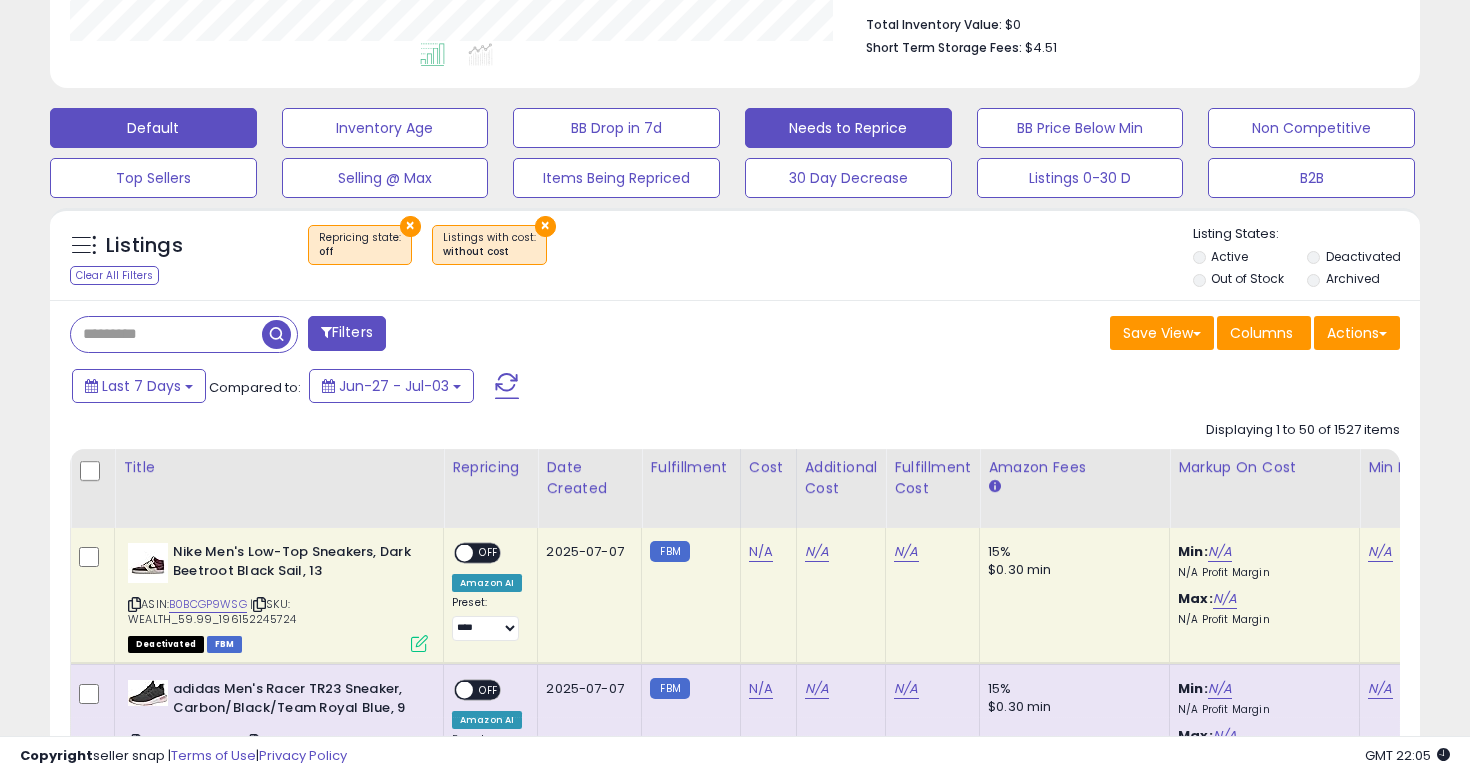 click on "Default" at bounding box center [153, 128] 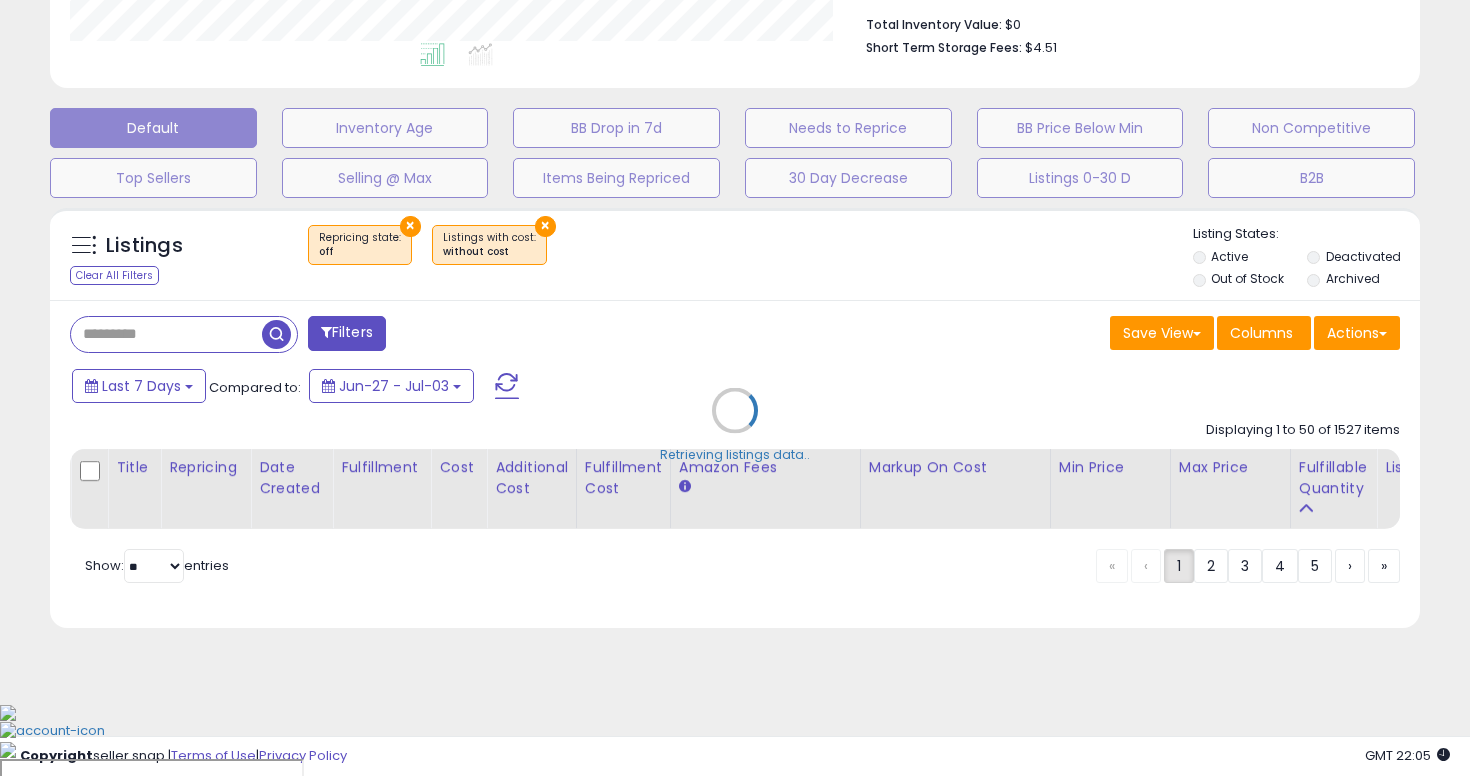scroll, scrollTop: 449, scrollLeft: 0, axis: vertical 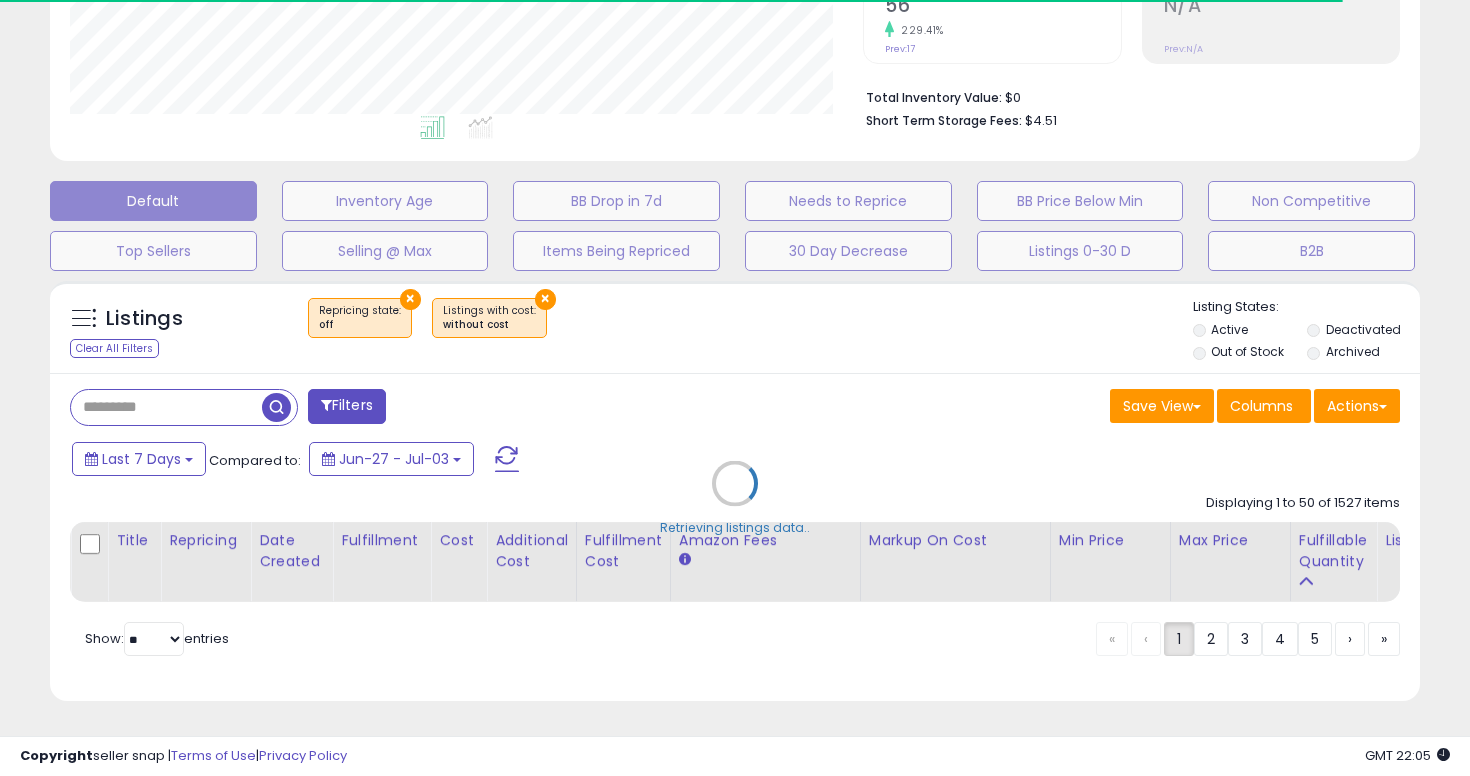 select on "**" 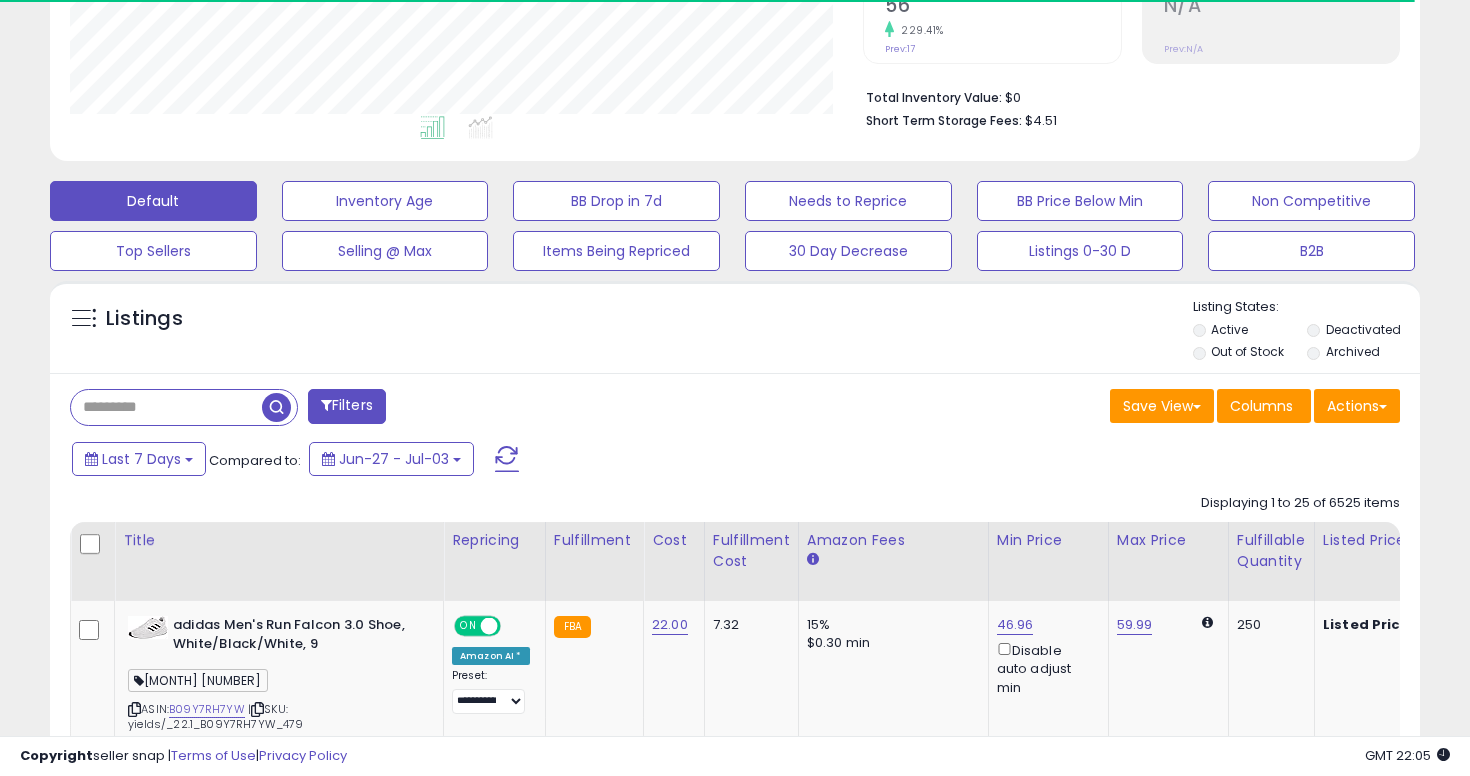 scroll, scrollTop: 522, scrollLeft: 0, axis: vertical 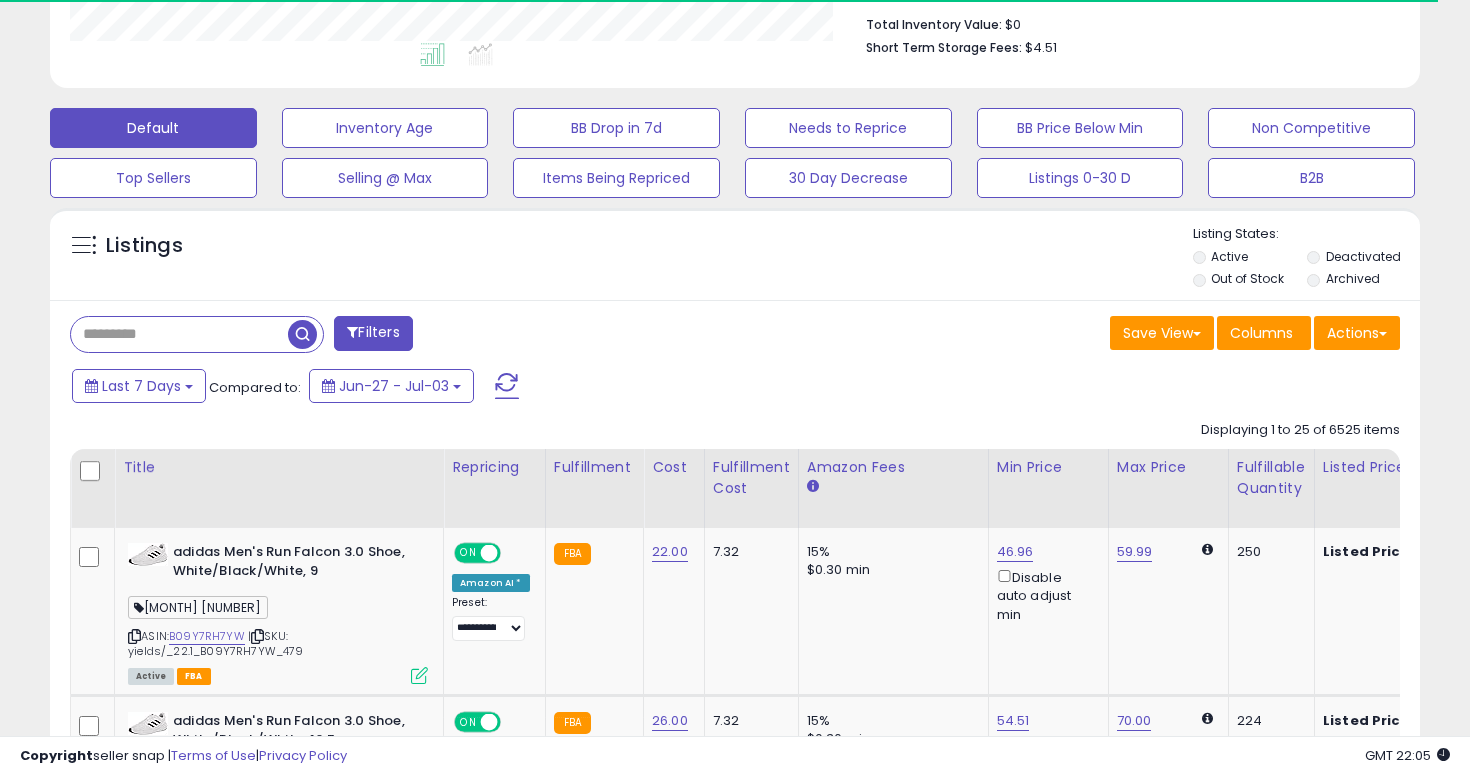click at bounding box center (179, 334) 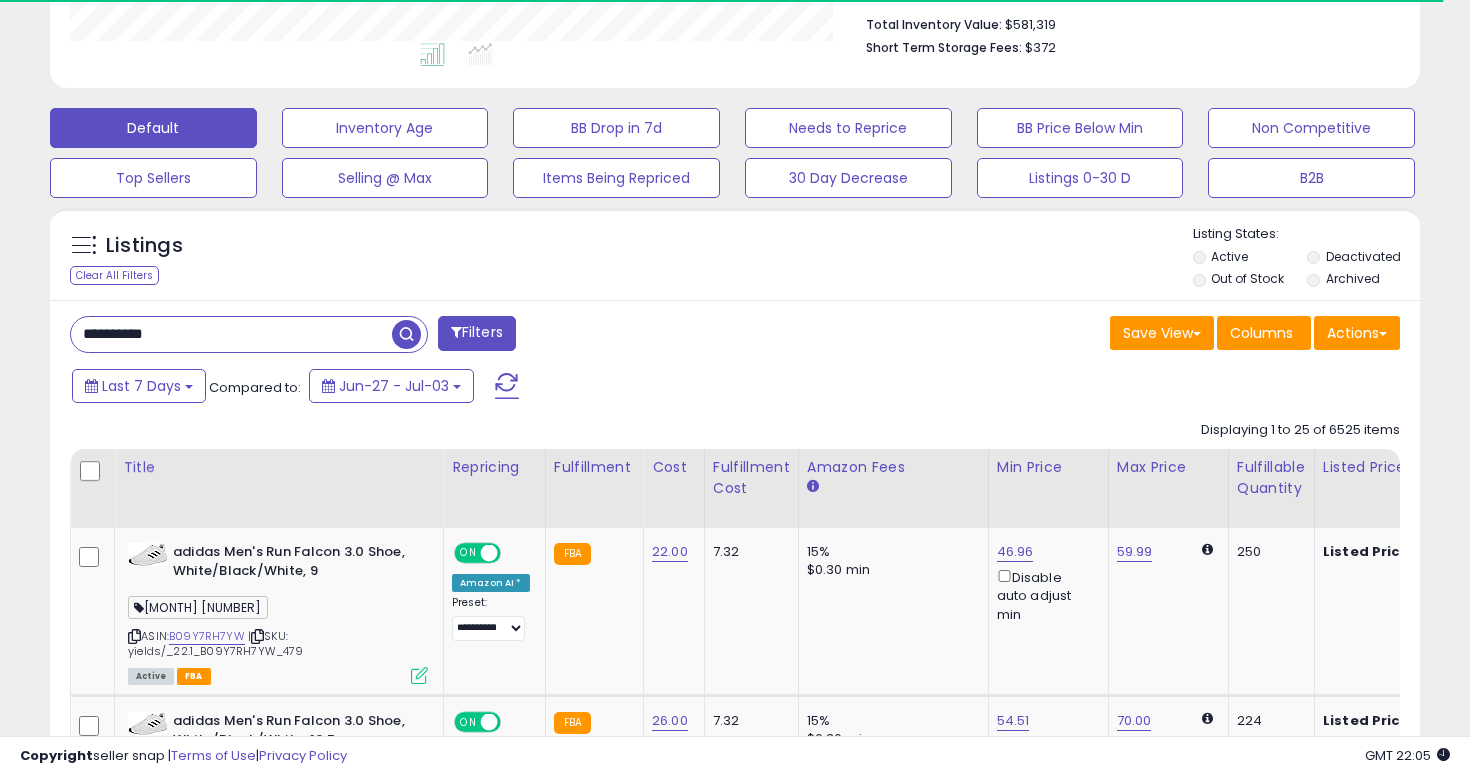 type on "**********" 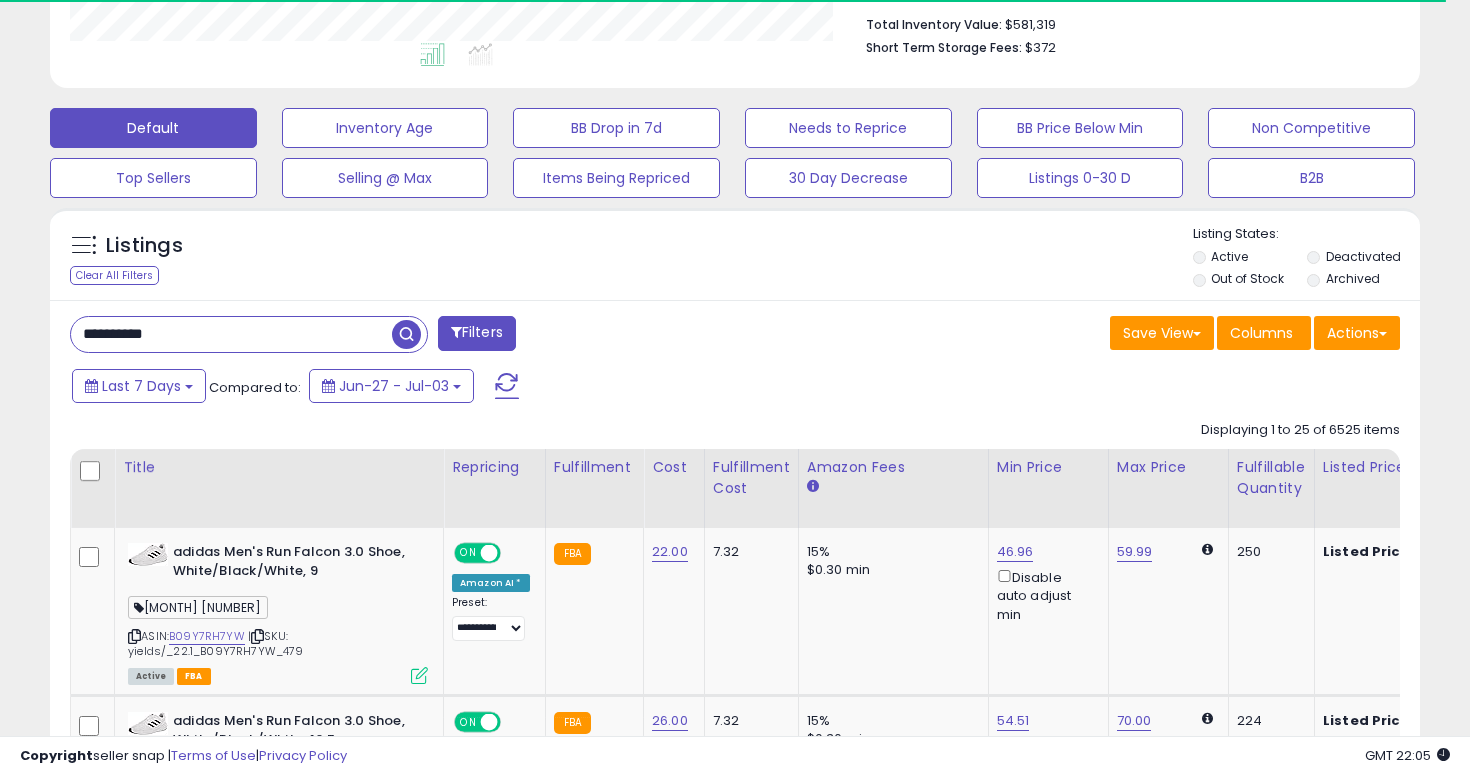 click on "**********" at bounding box center (395, 336) 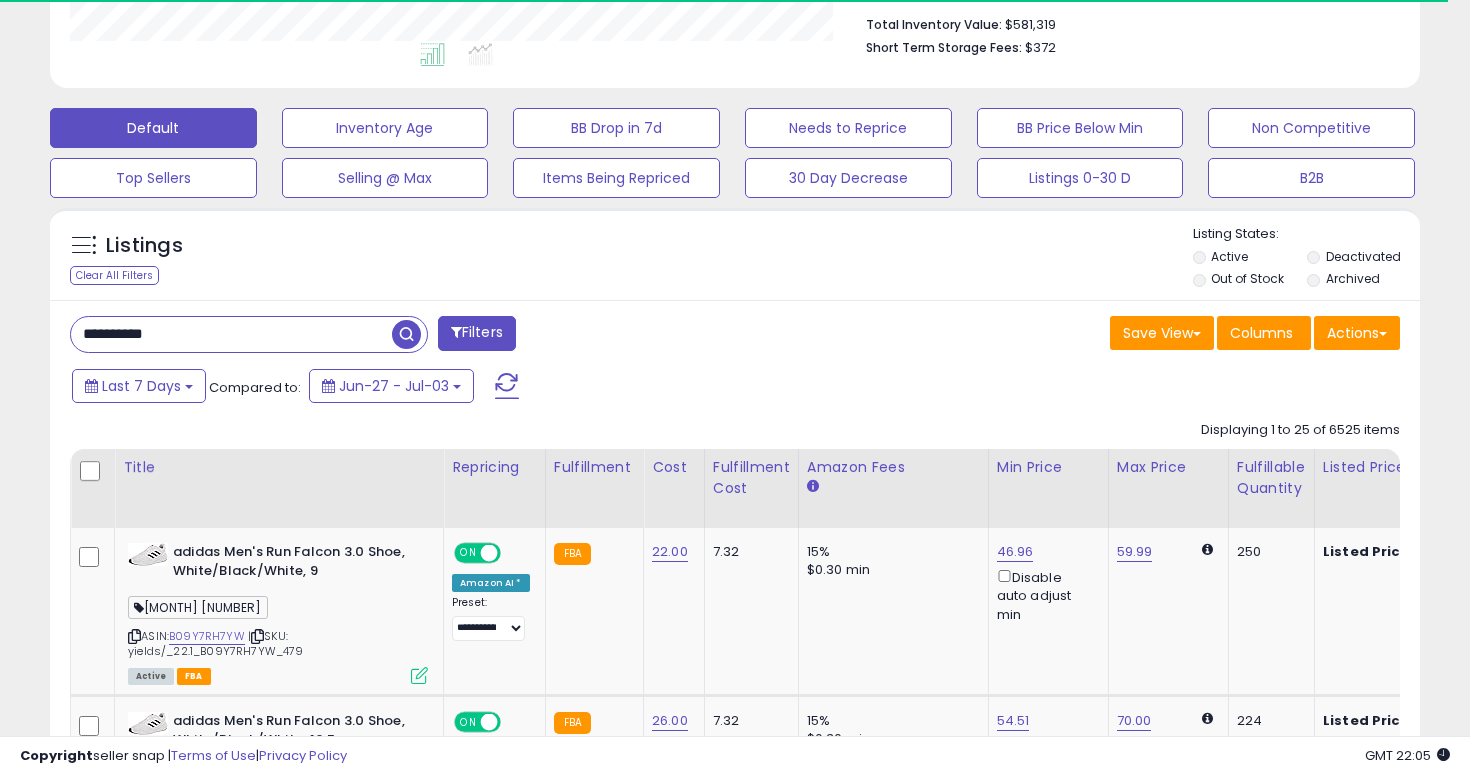 click at bounding box center [406, 334] 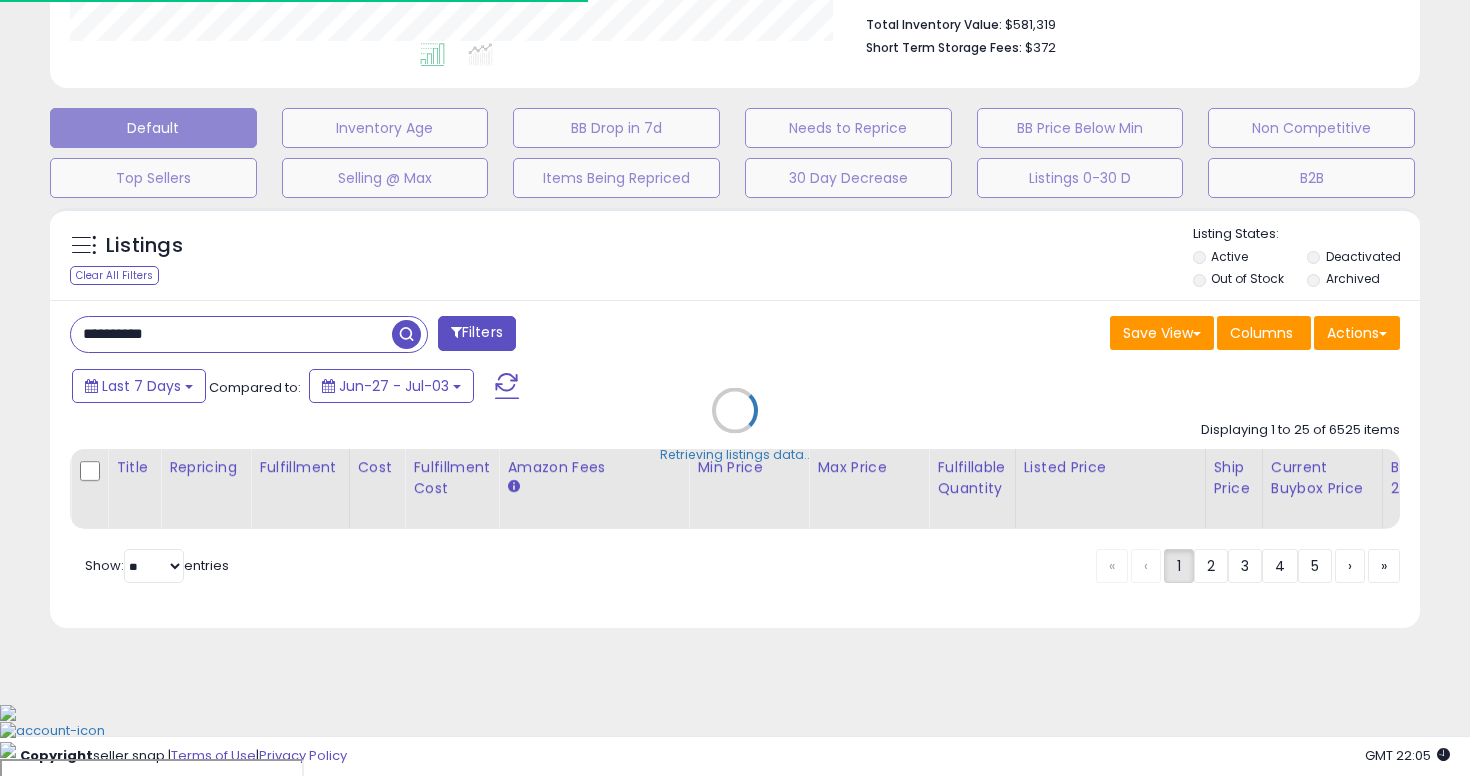 scroll, scrollTop: 429, scrollLeft: 0, axis: vertical 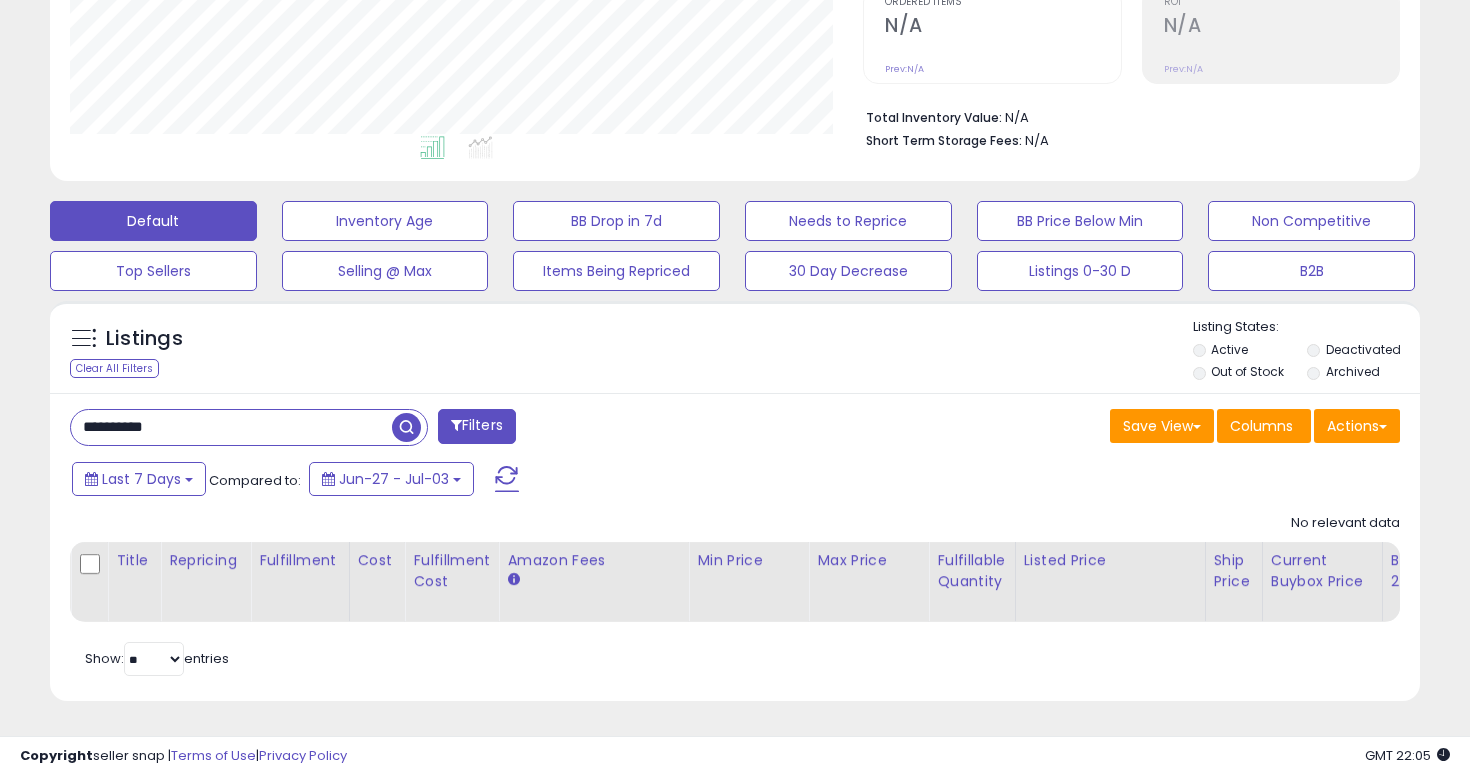 click on "**********" at bounding box center (231, 427) 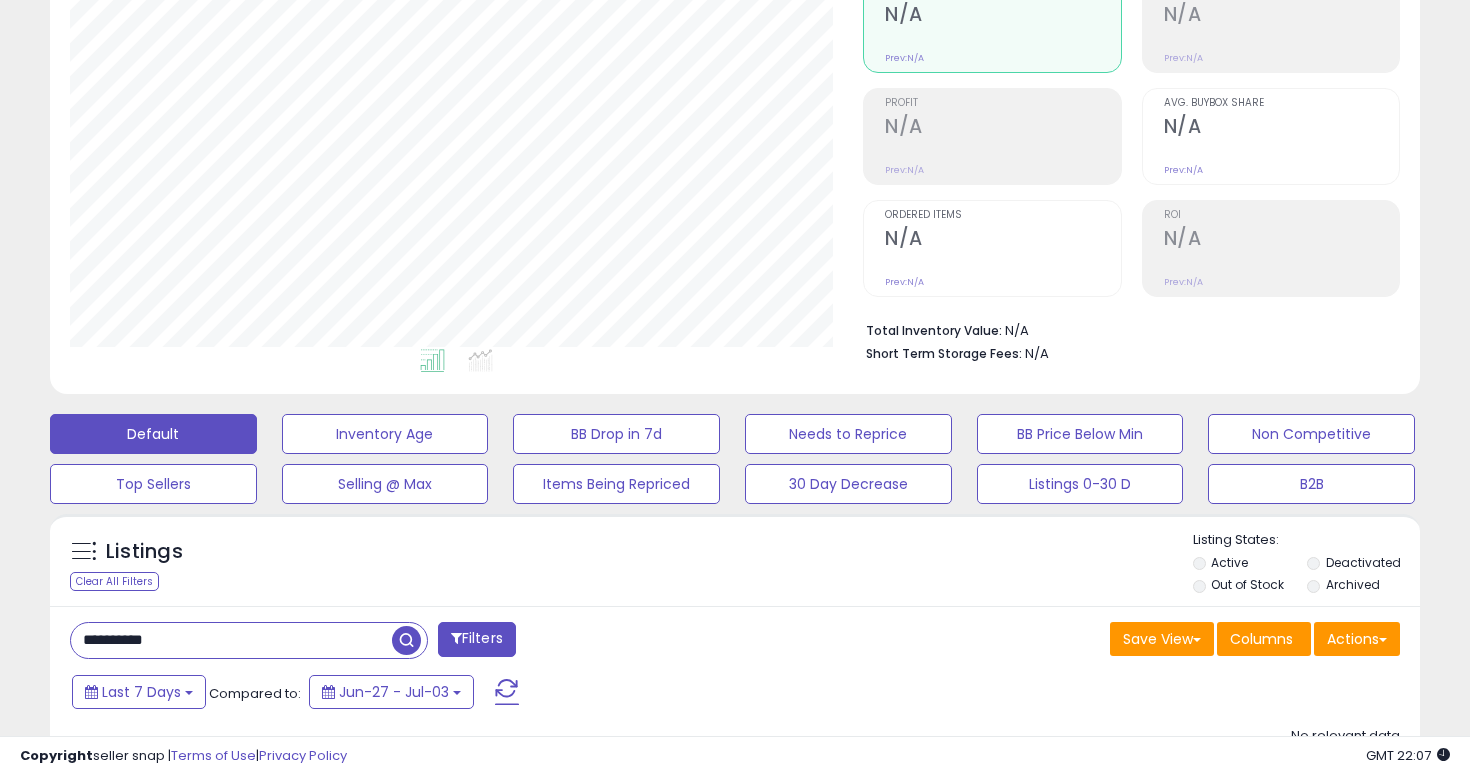 scroll, scrollTop: 0, scrollLeft: 0, axis: both 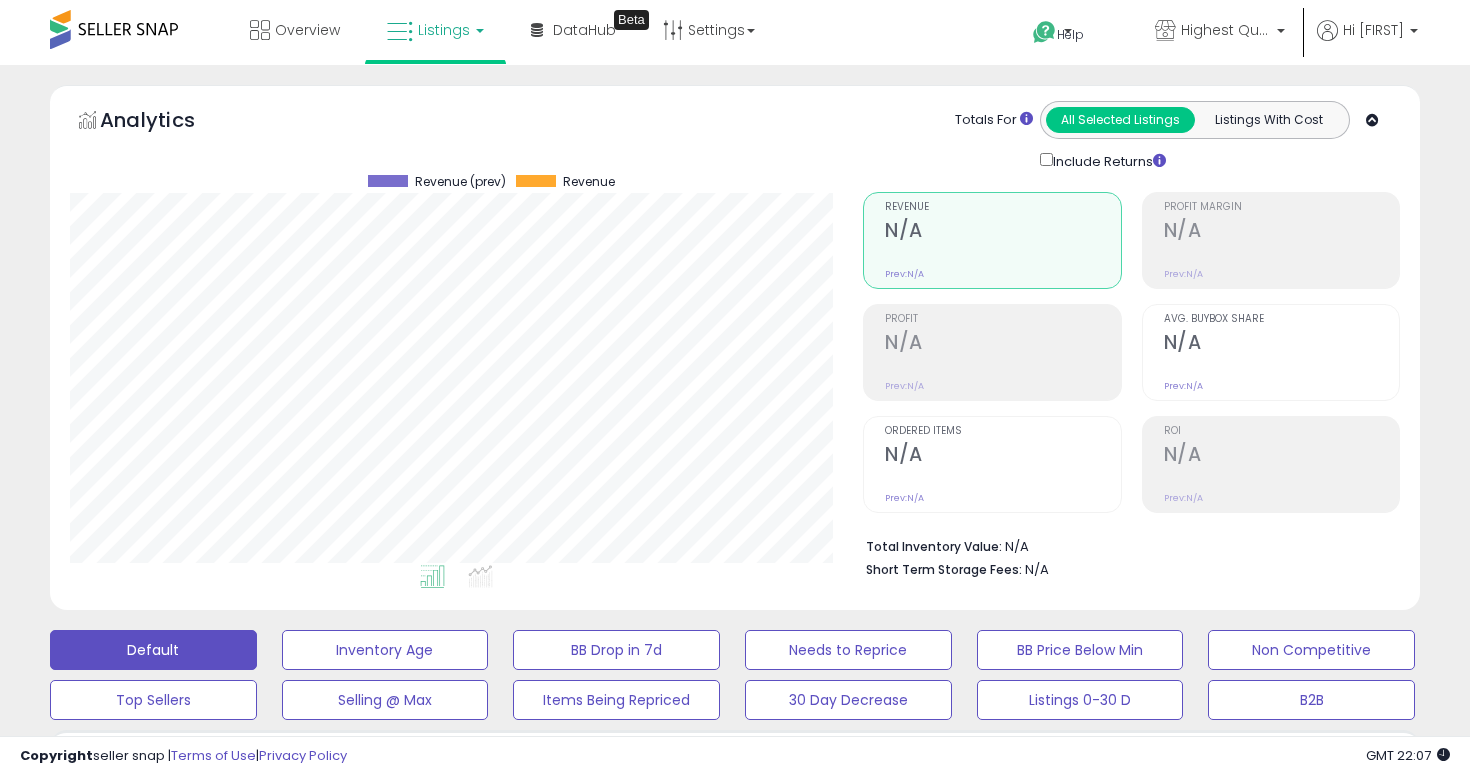 click on "Listings" at bounding box center (444, 30) 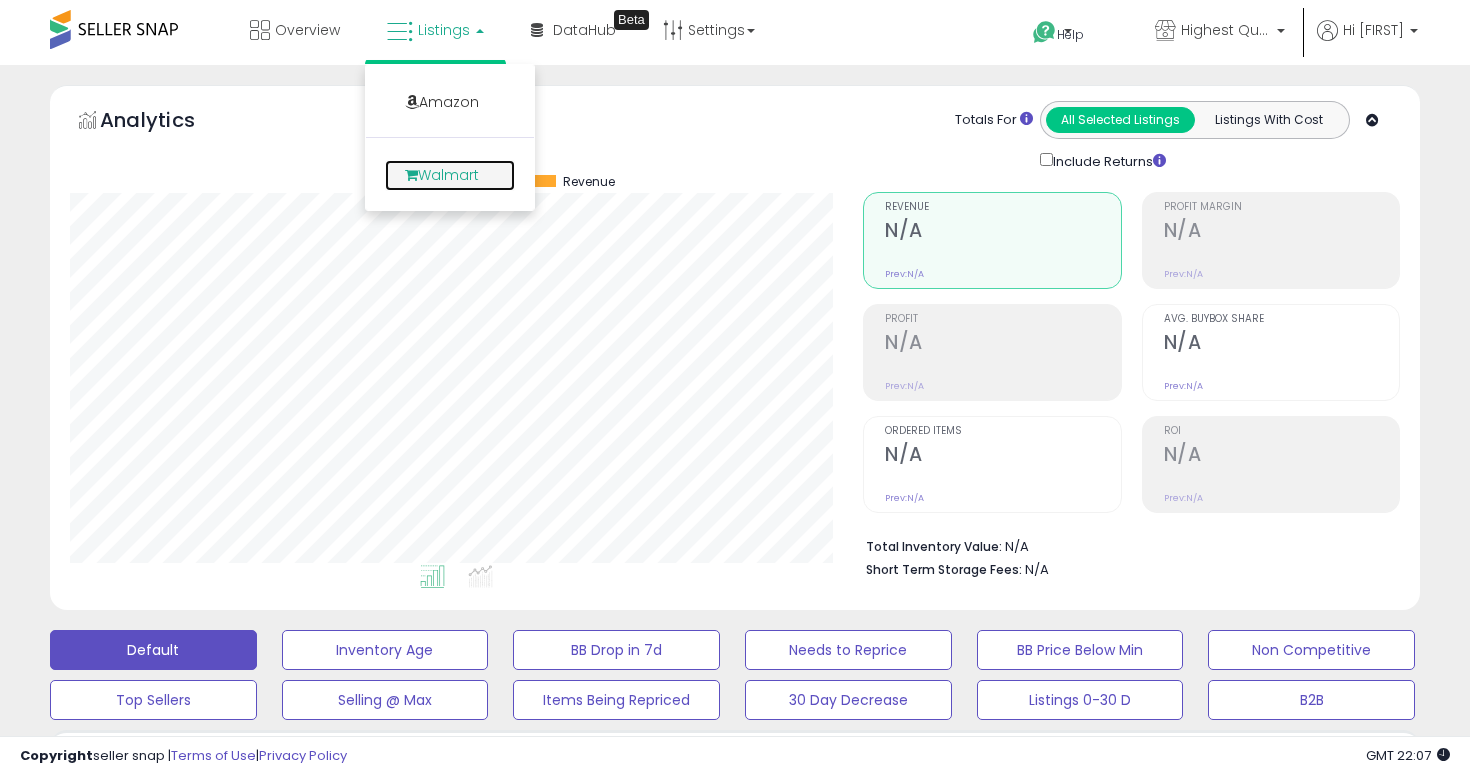 click on "Walmart" at bounding box center [450, 175] 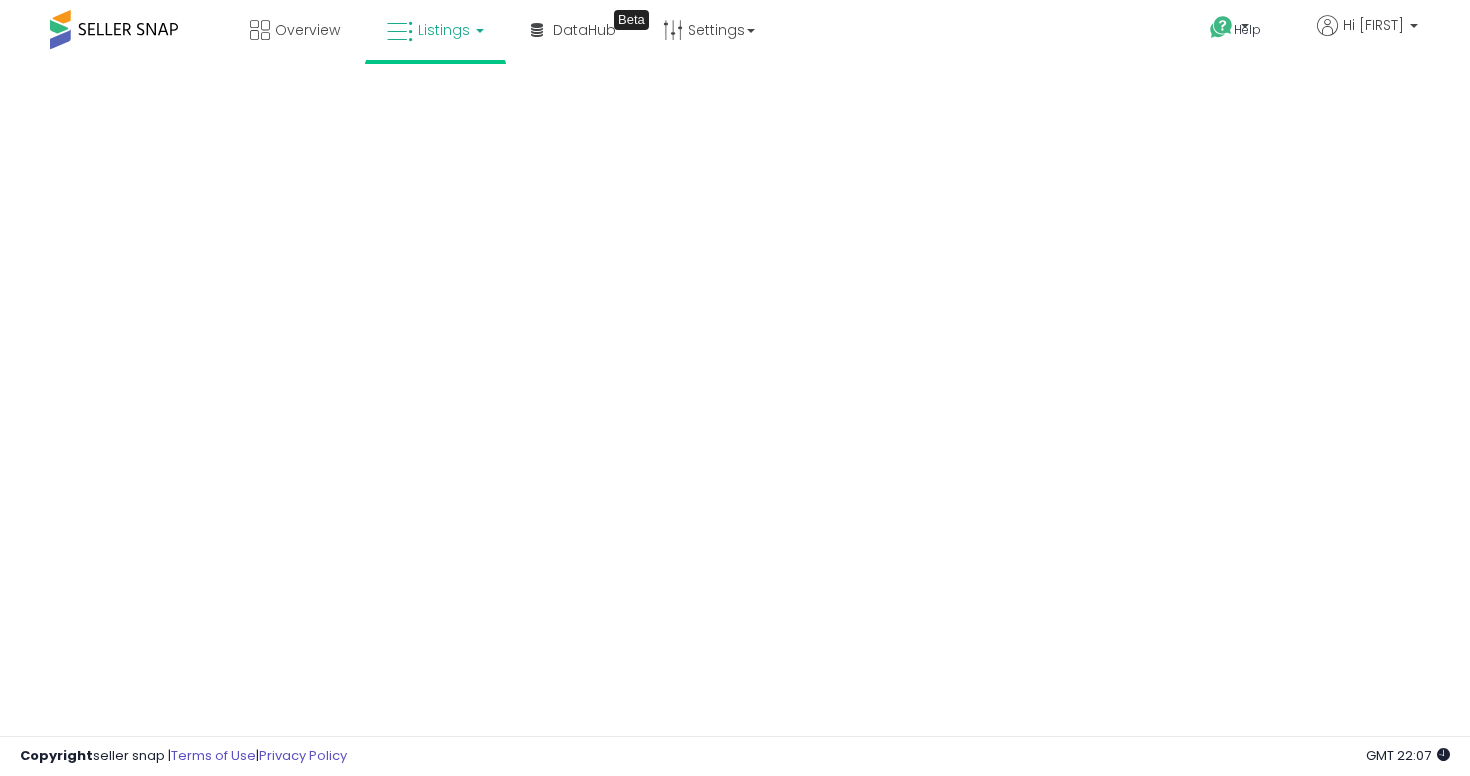 scroll, scrollTop: 0, scrollLeft: 0, axis: both 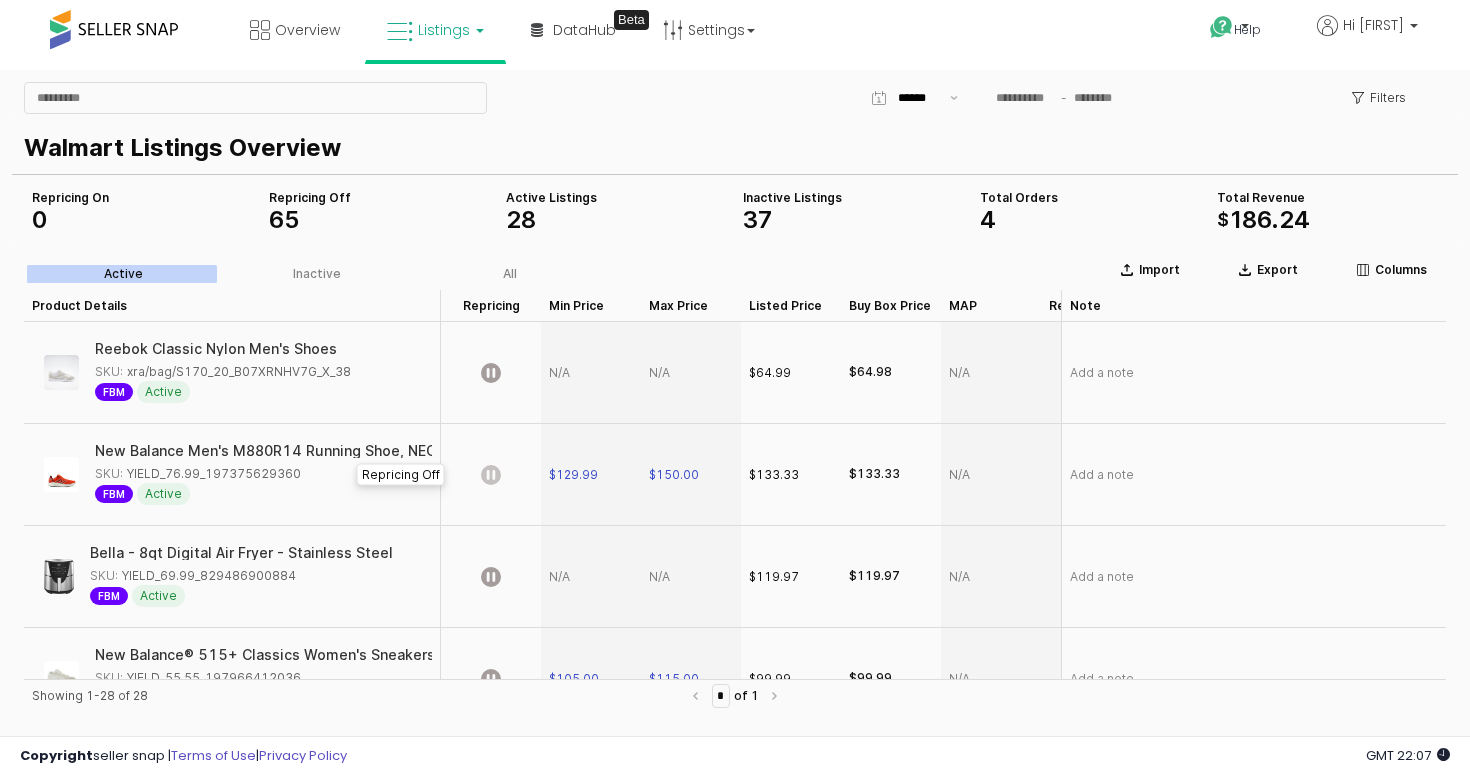 click 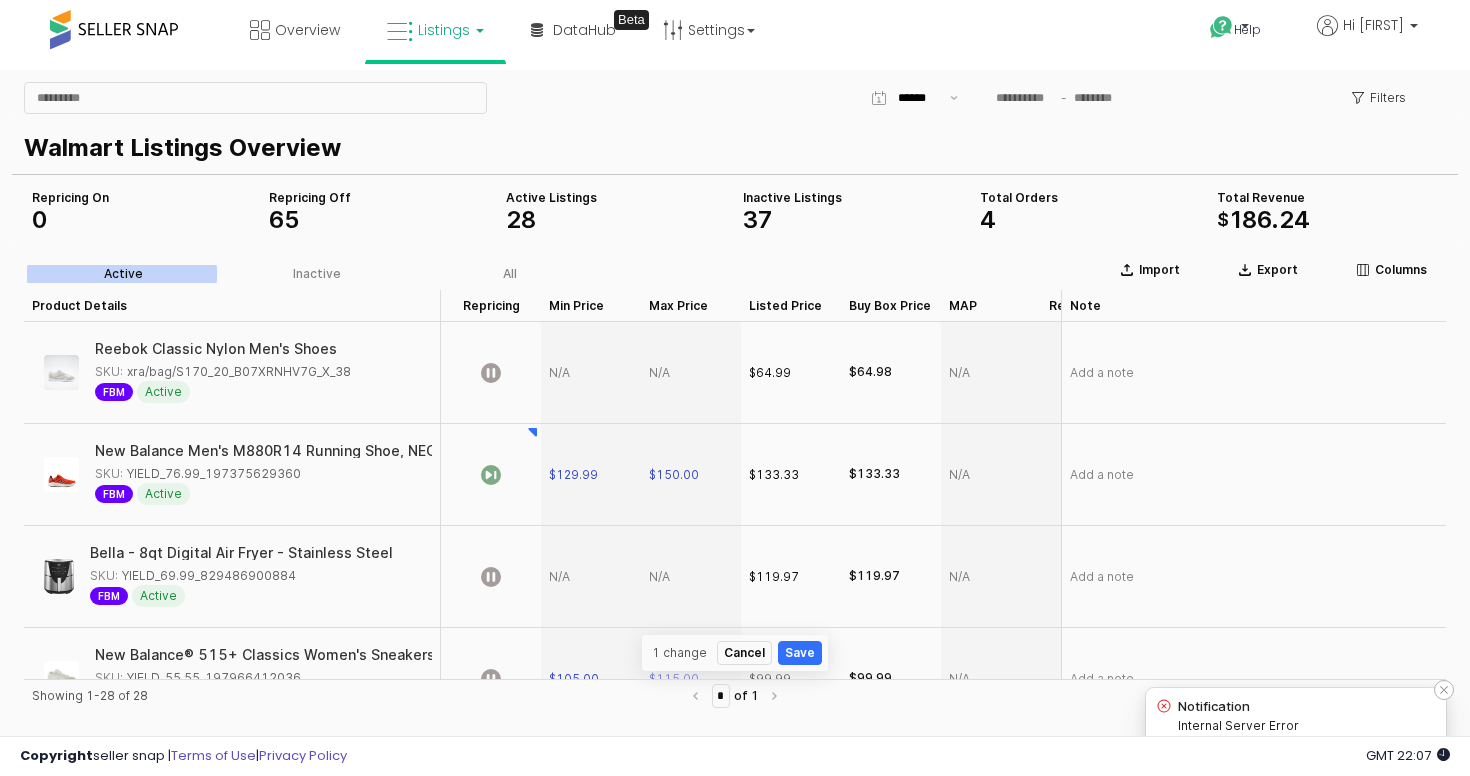 click on "Internal Server Error" at bounding box center (1238, 725) 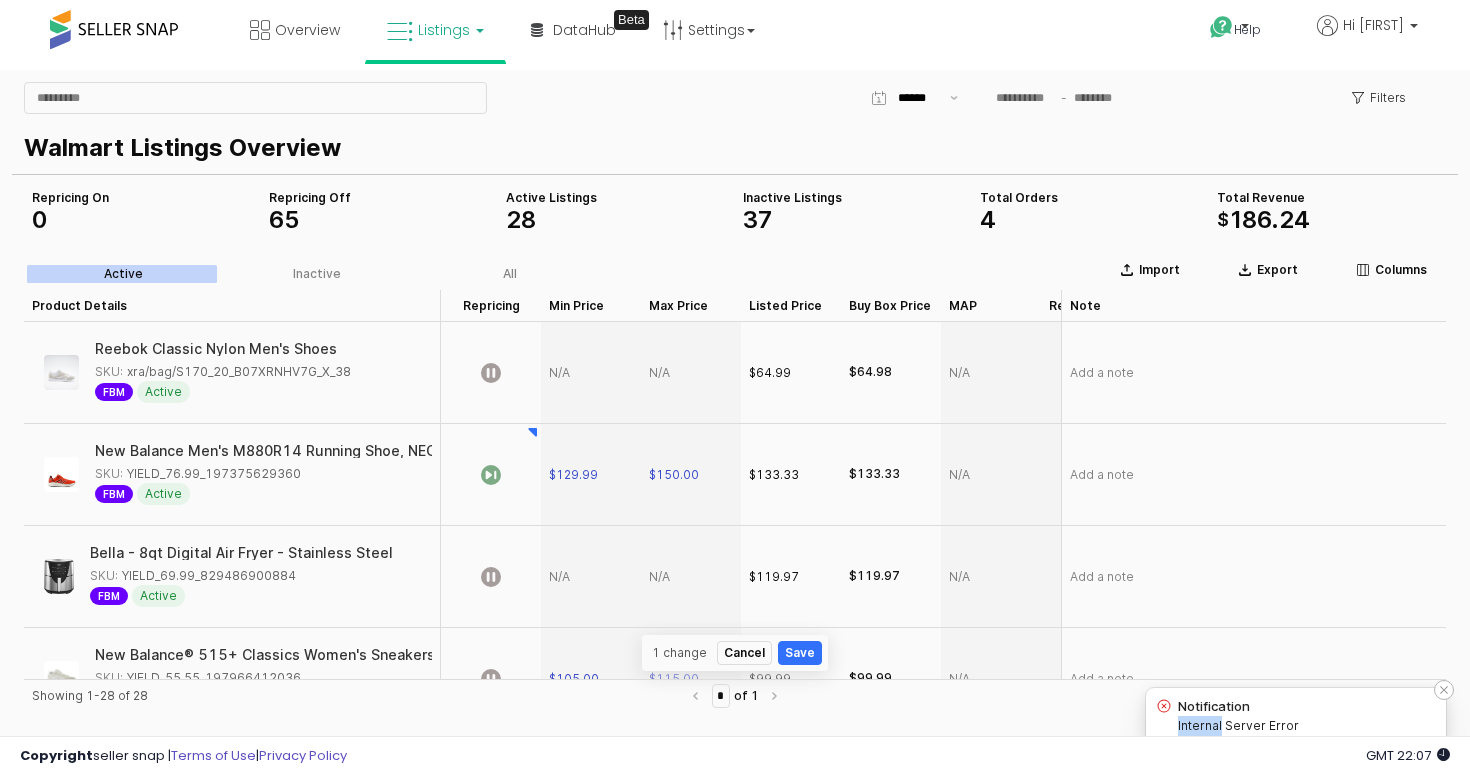click on "Internal Server Error" at bounding box center [1238, 725] 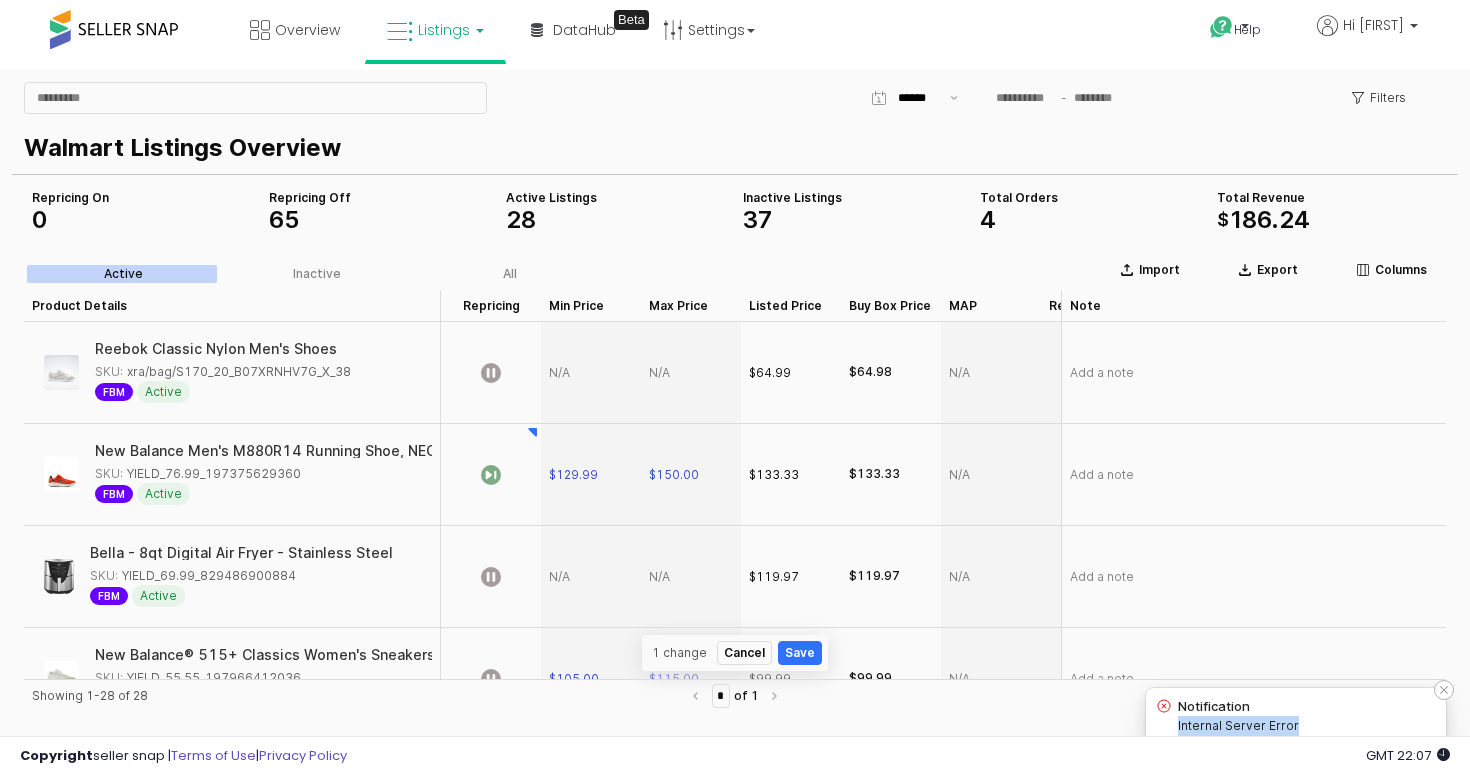 click on "Internal Server Error" at bounding box center [1238, 725] 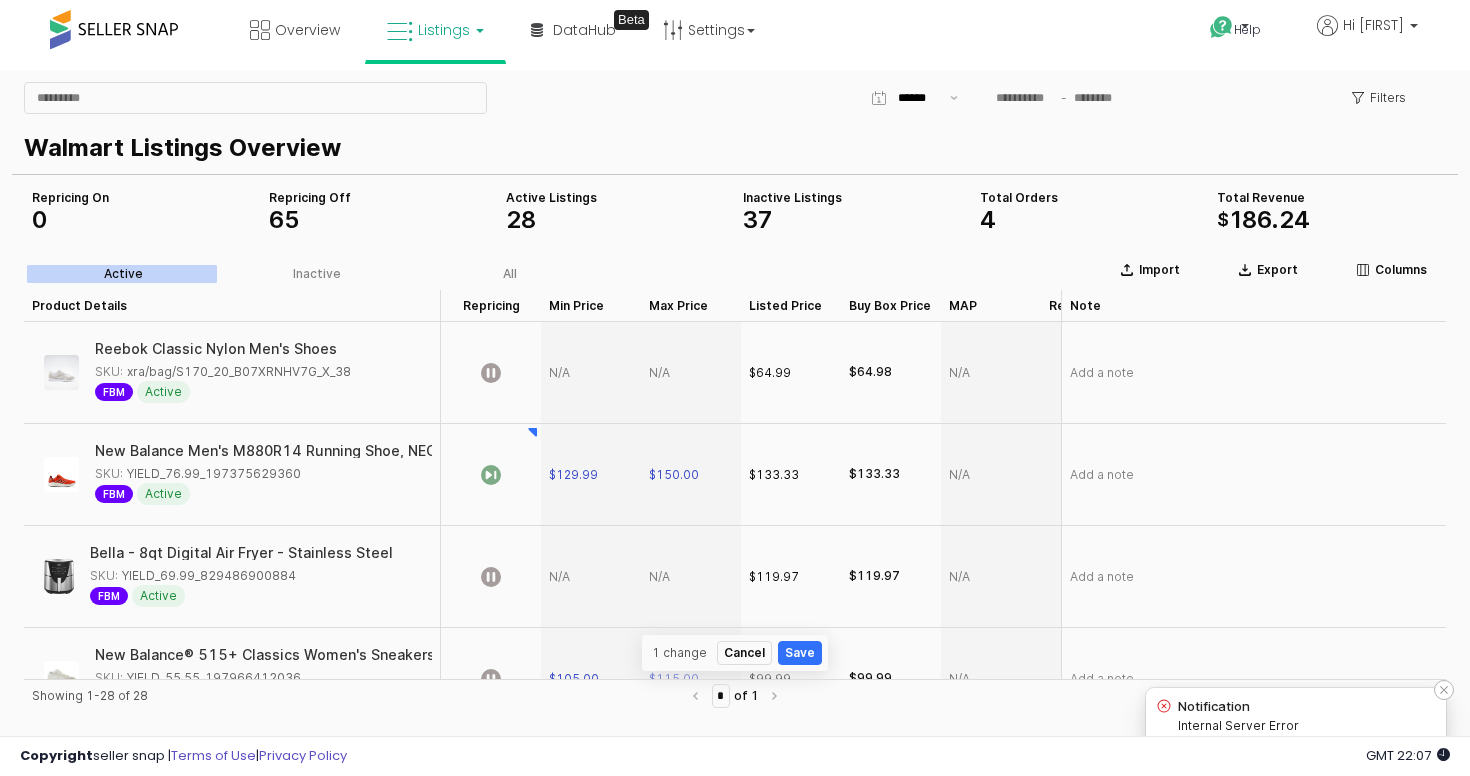 click on "Notification" at bounding box center [1214, 706] 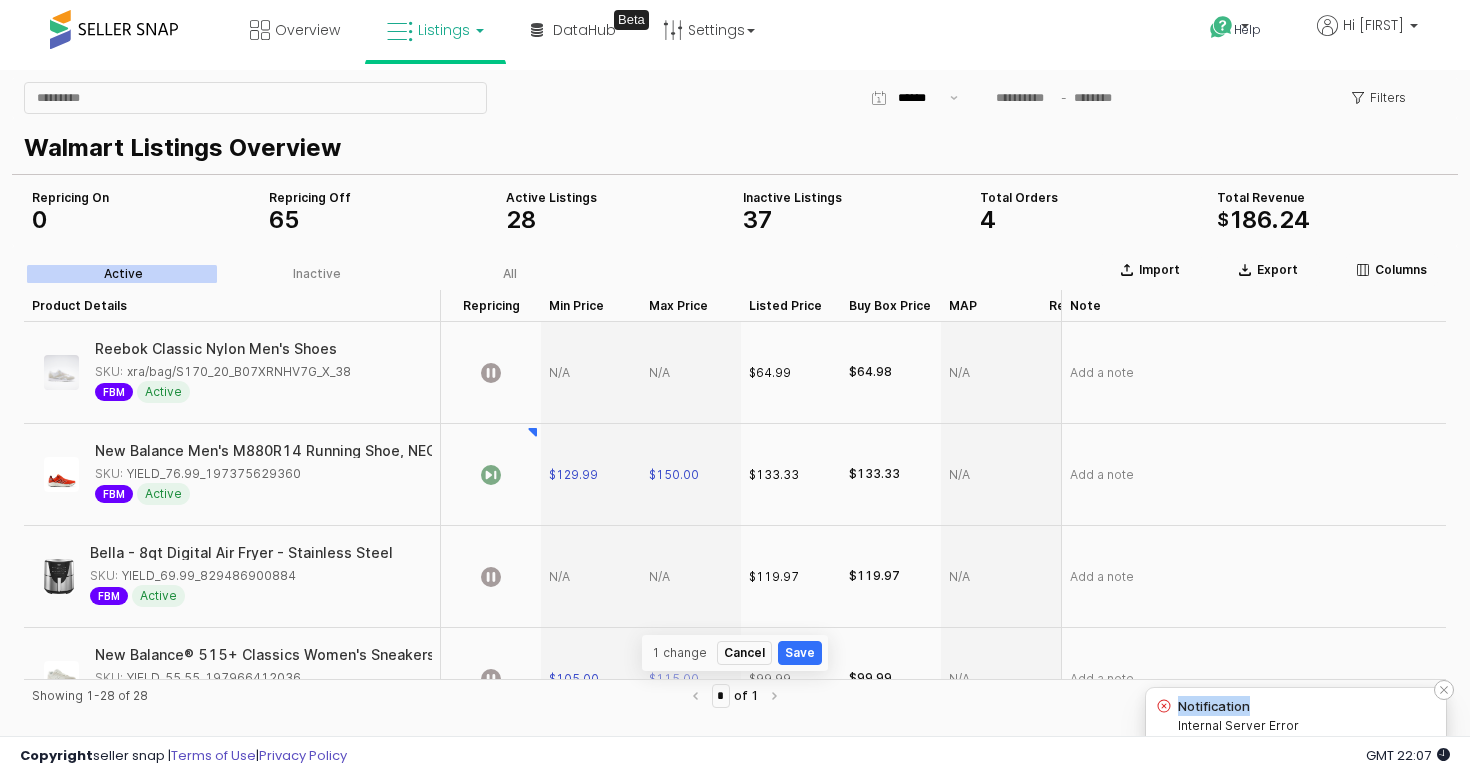 click on "Notification" at bounding box center [1214, 706] 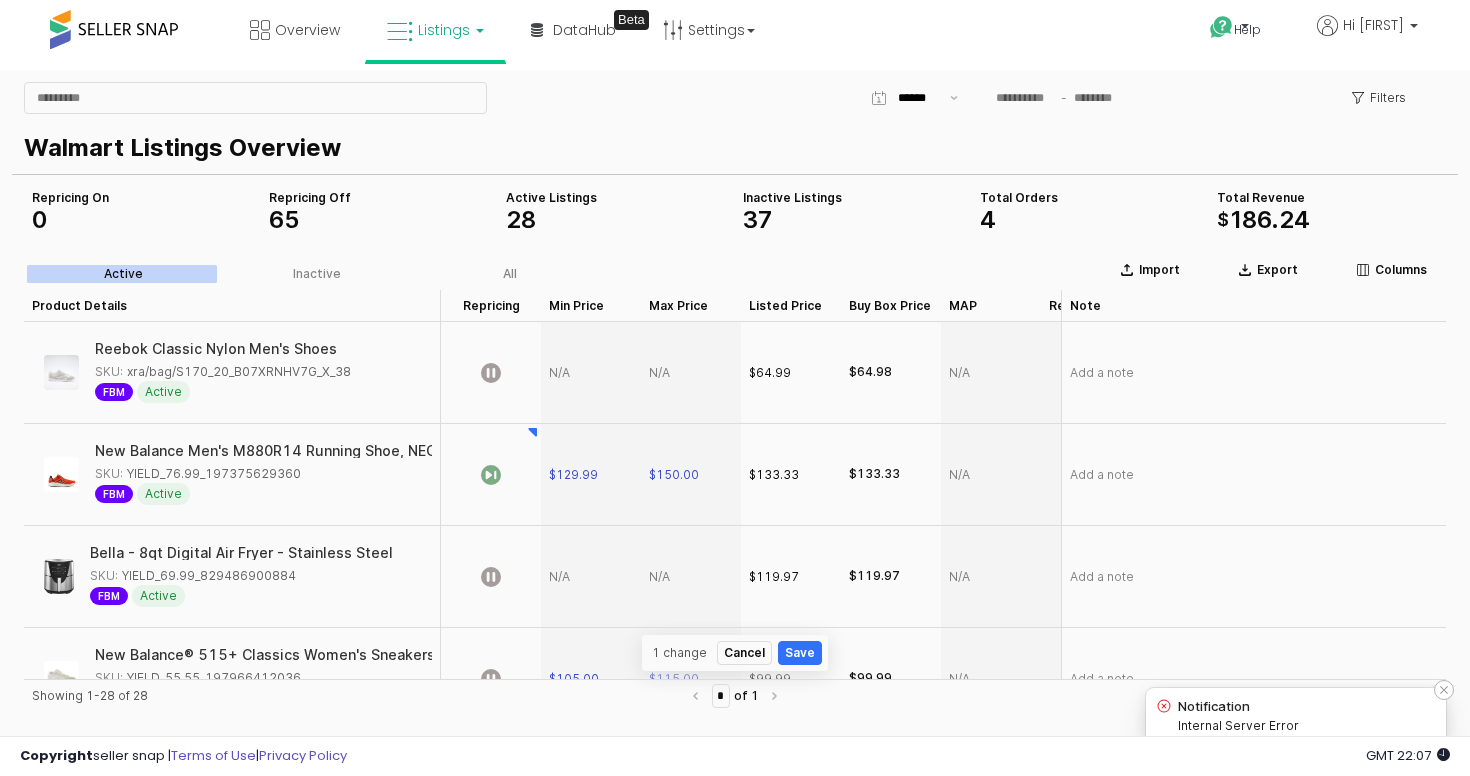 click on "Internal Server Error" at bounding box center (1238, 725) 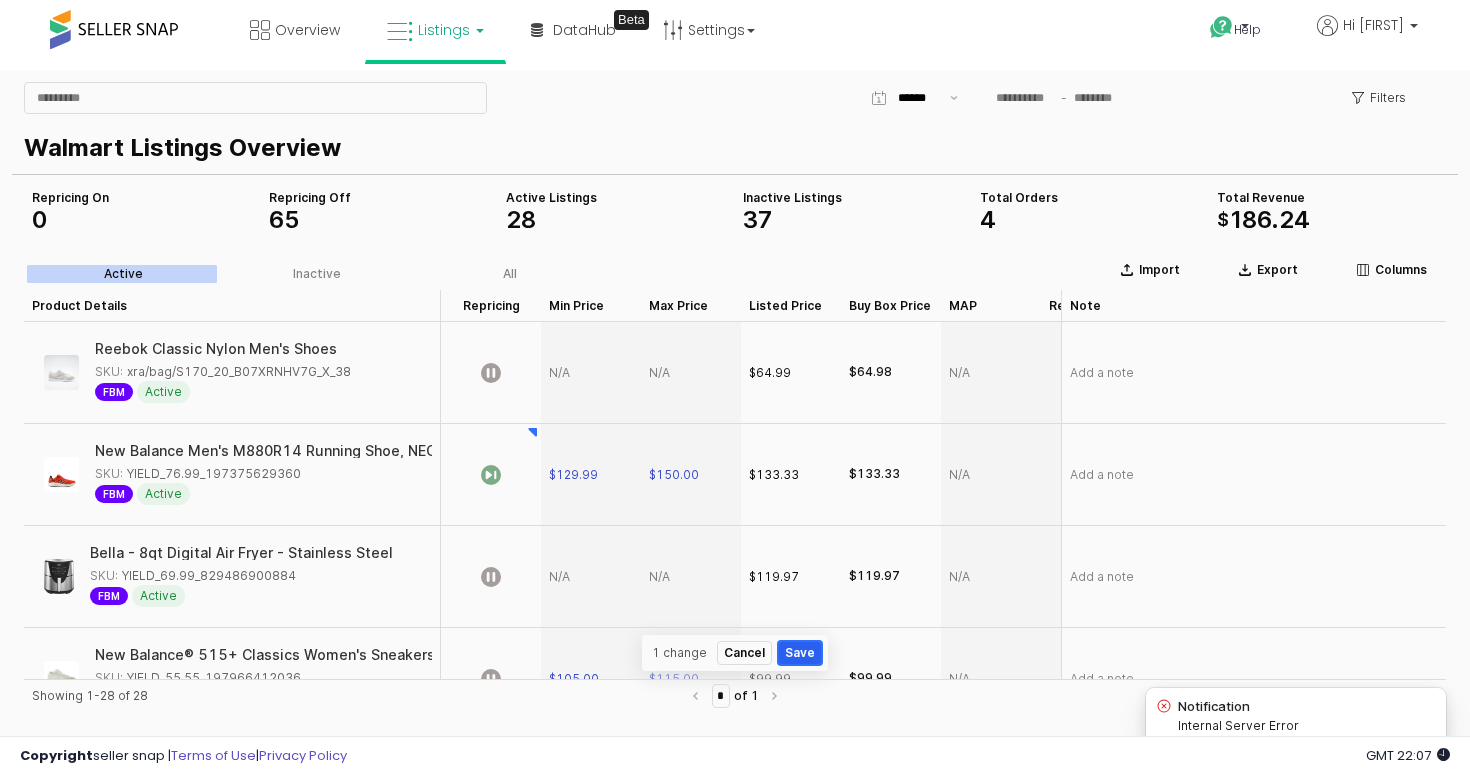 click on "Save" at bounding box center (800, 653) 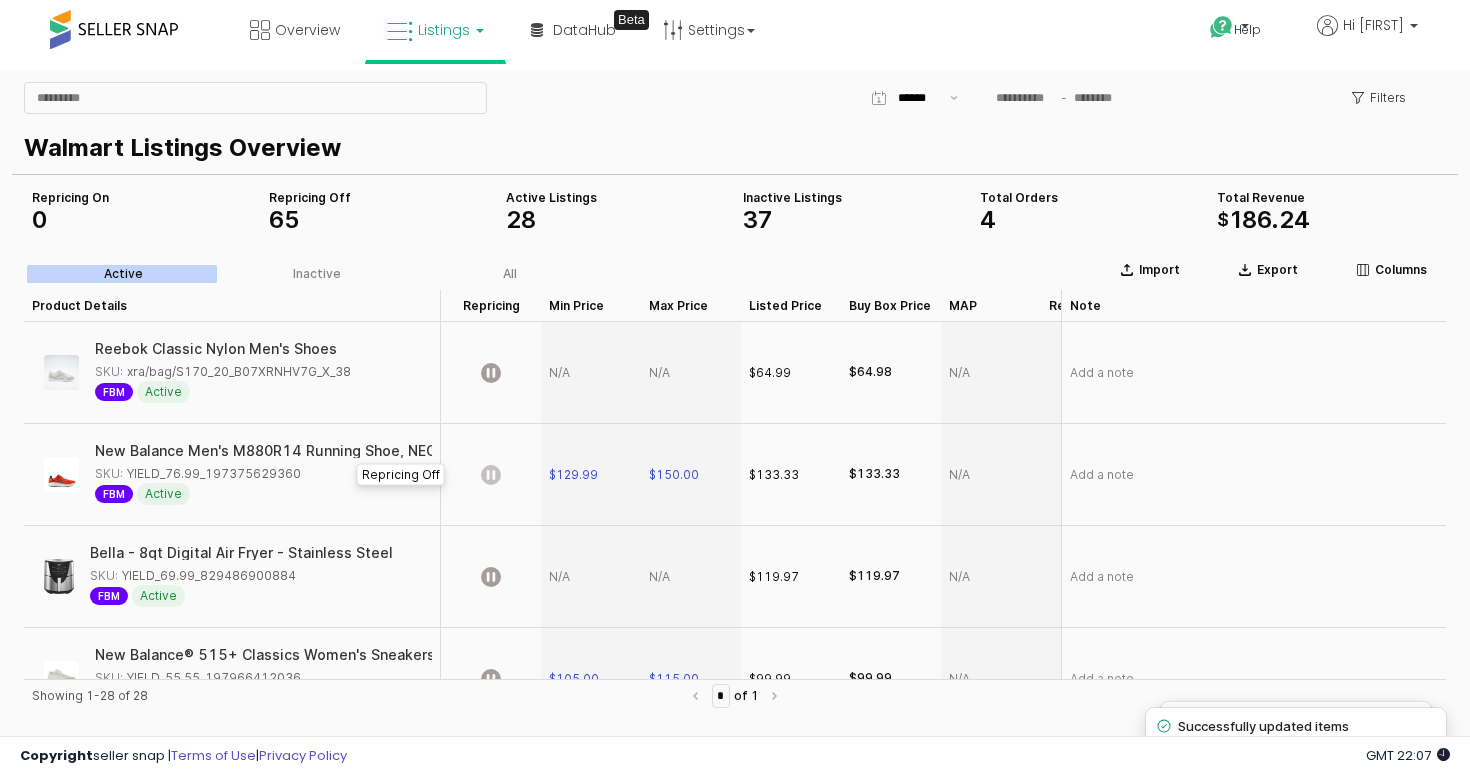 click 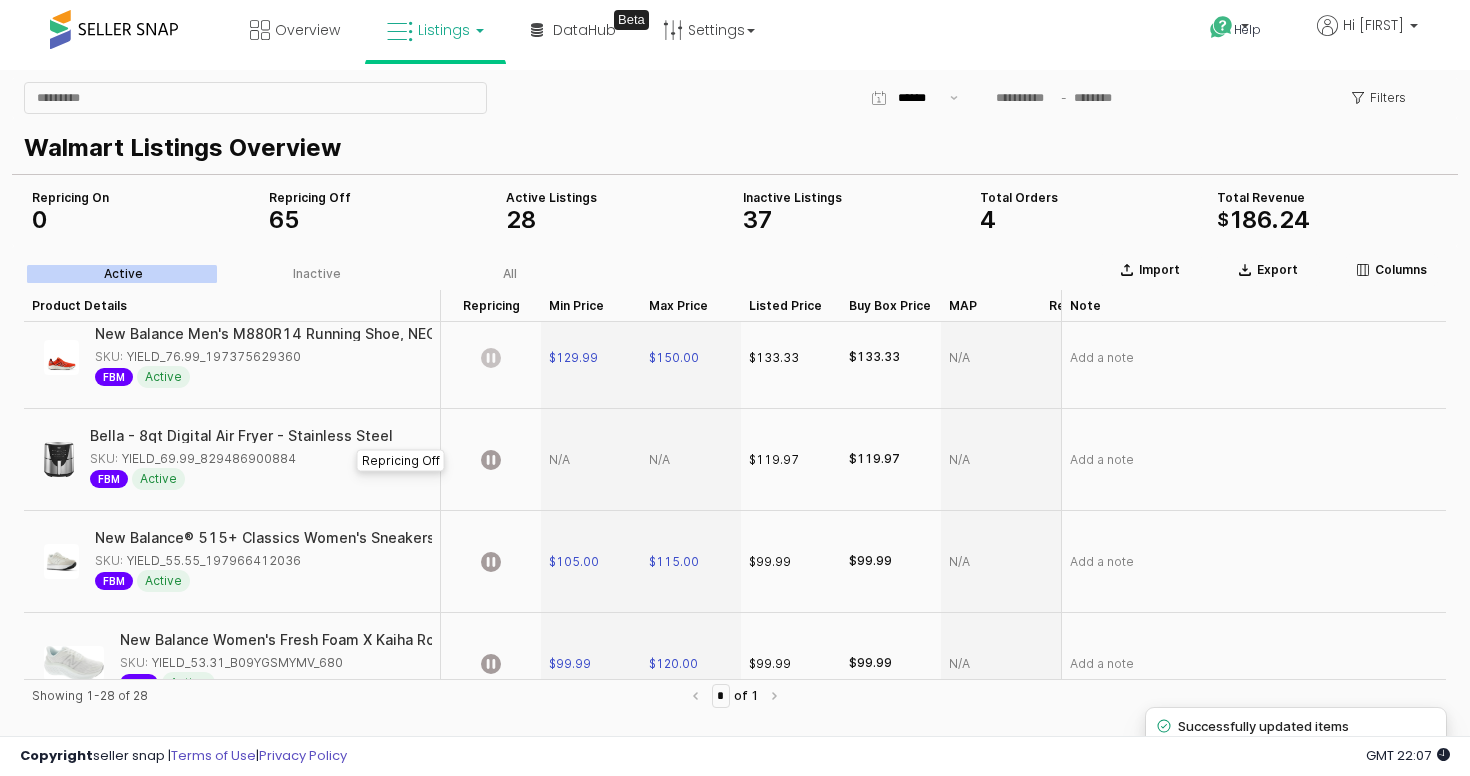 scroll, scrollTop: 64, scrollLeft: 0, axis: vertical 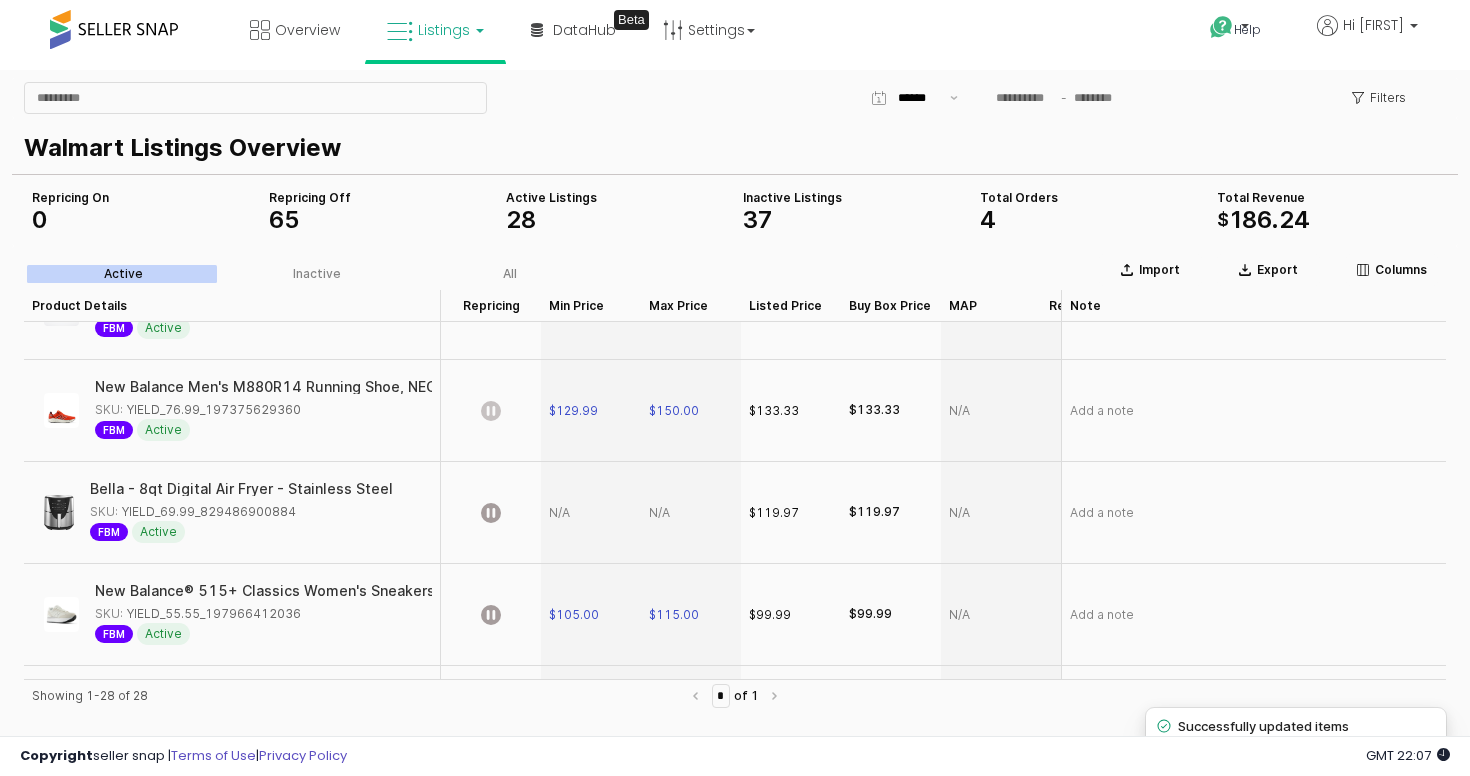 click 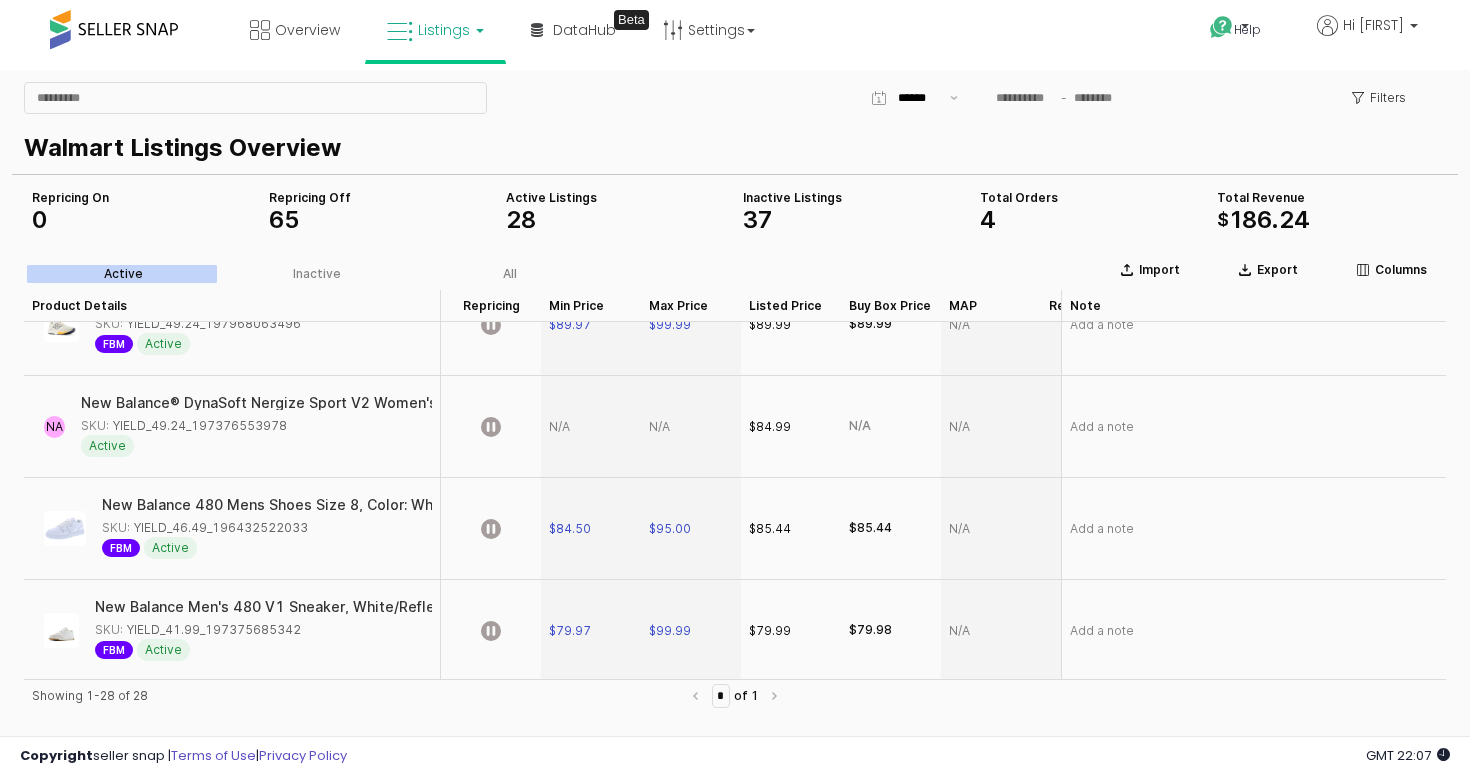 scroll, scrollTop: 2497, scrollLeft: 0, axis: vertical 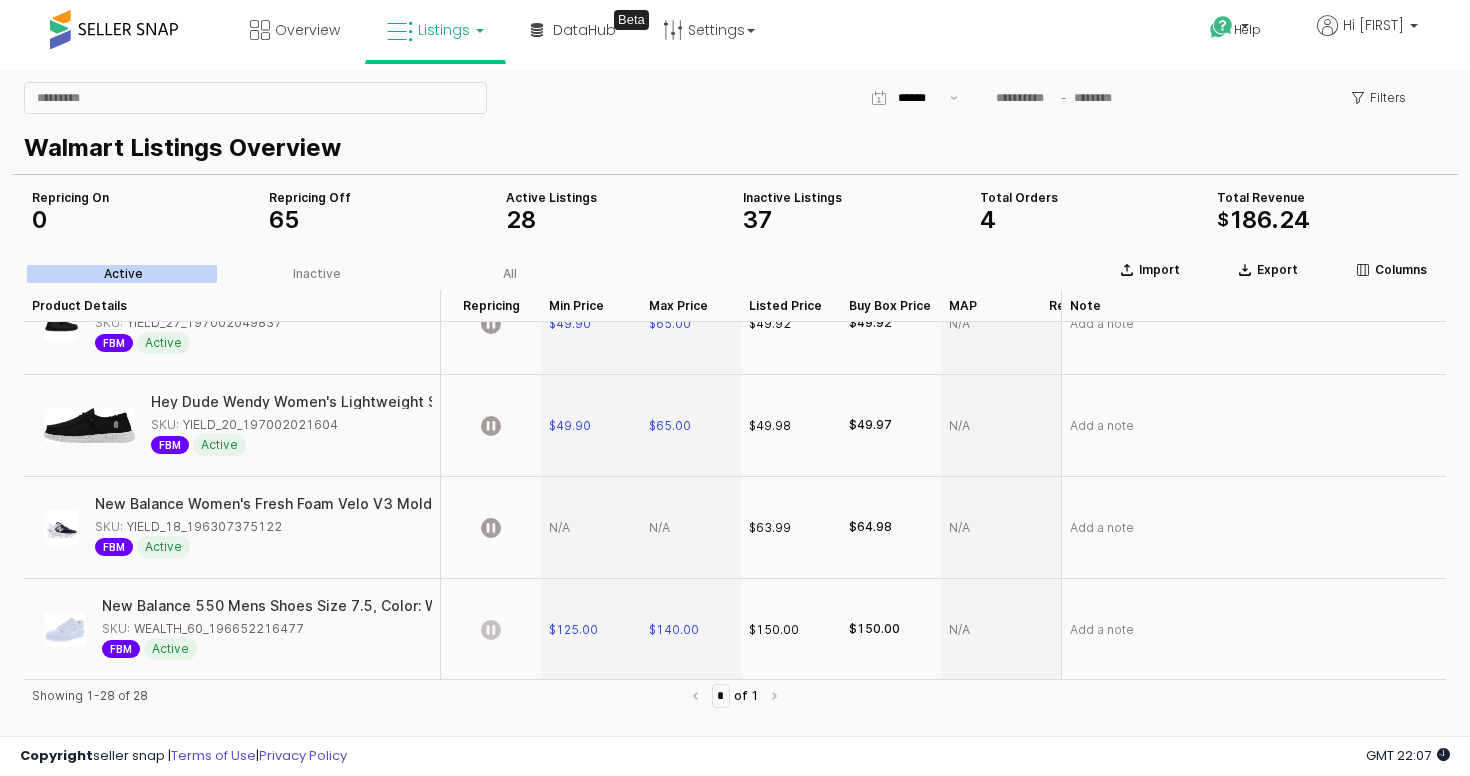 click 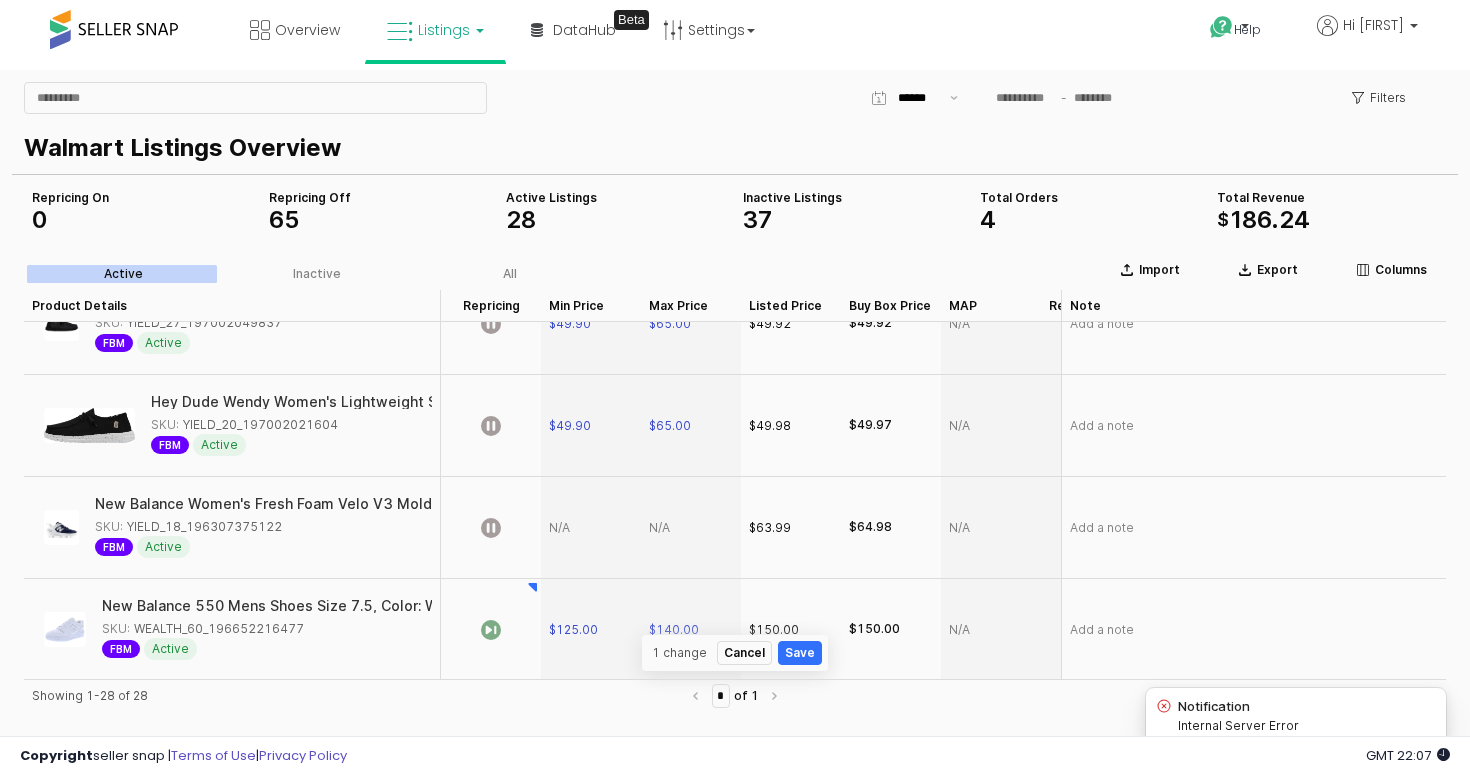 click on "Showing 1-28 of 28 * of 1" at bounding box center (735, 833) 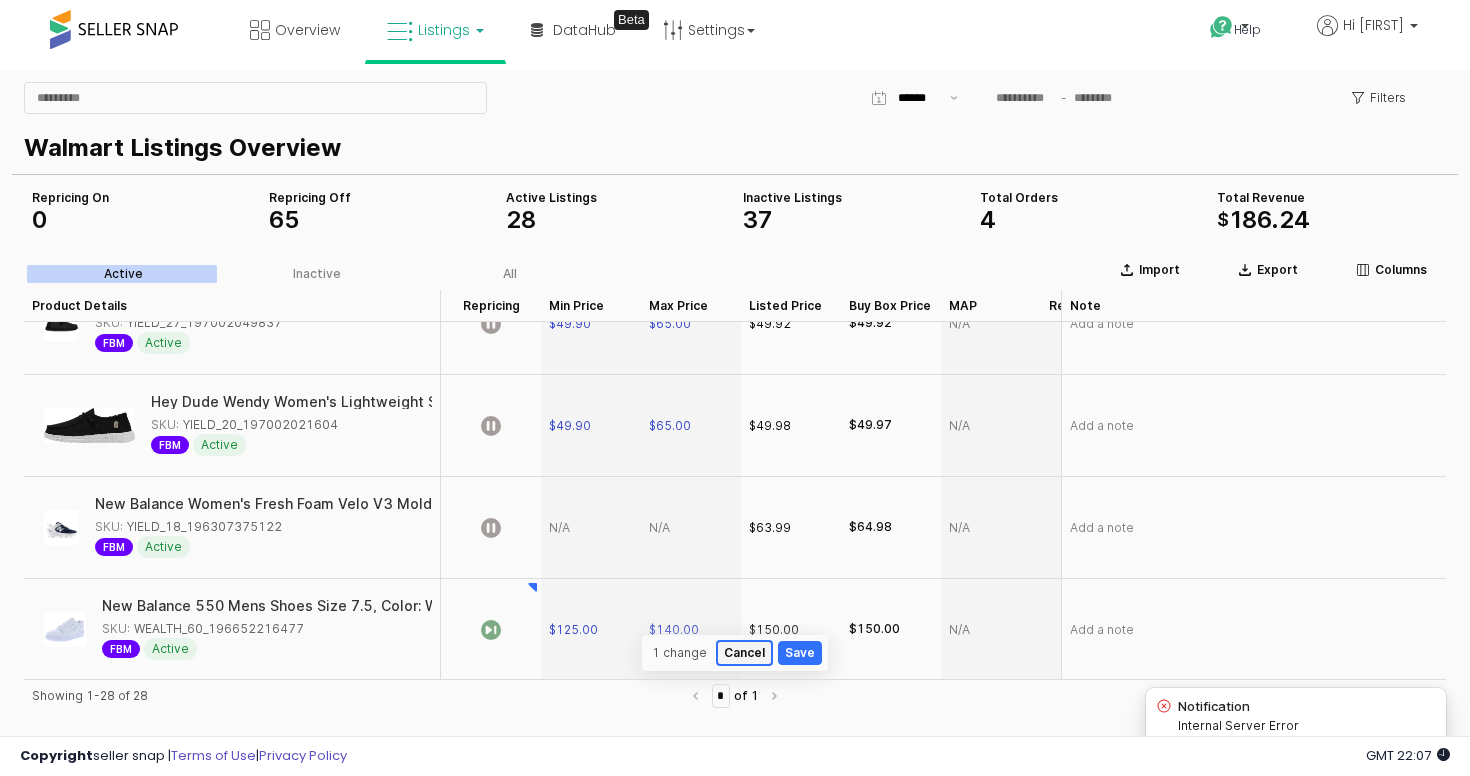 click on "Cancel" at bounding box center [744, 653] 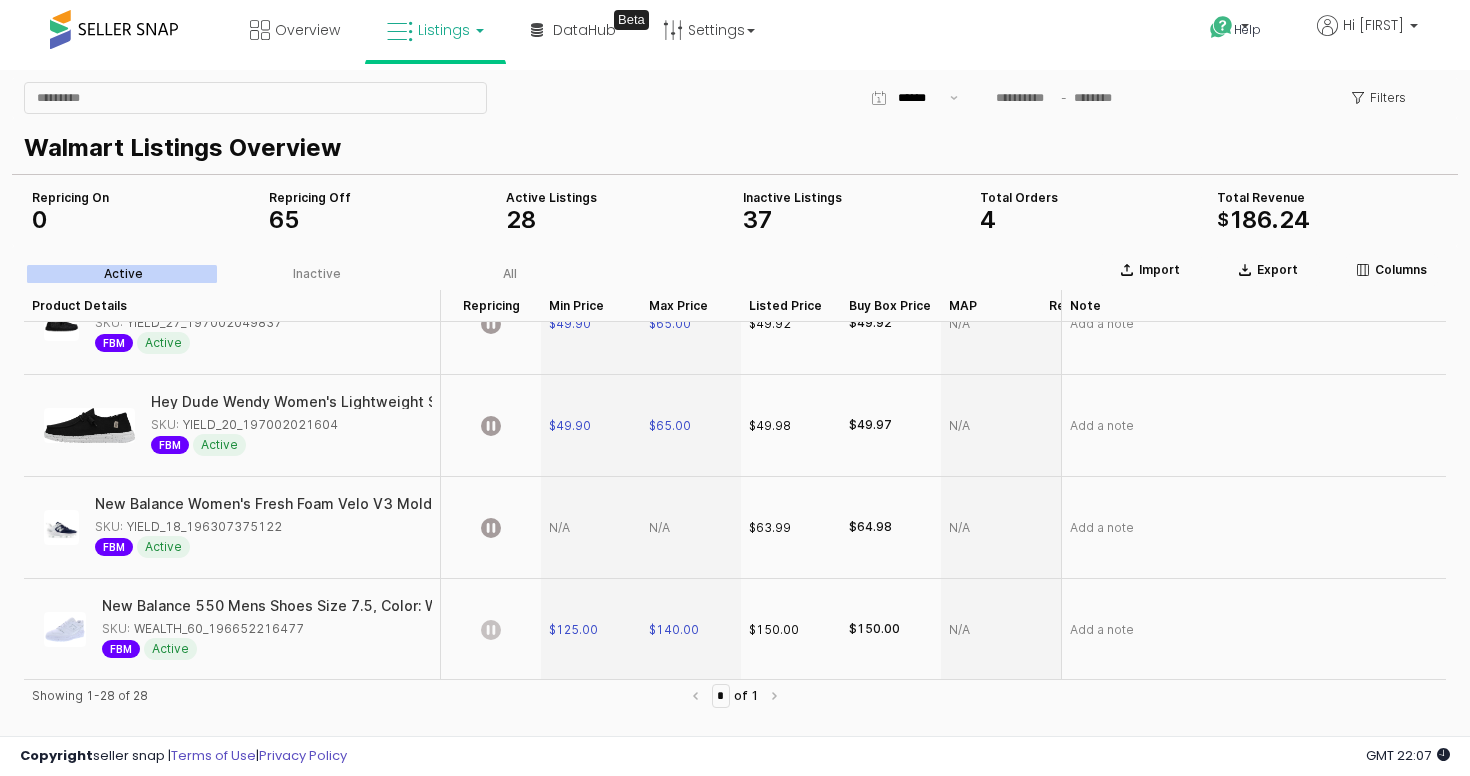 click 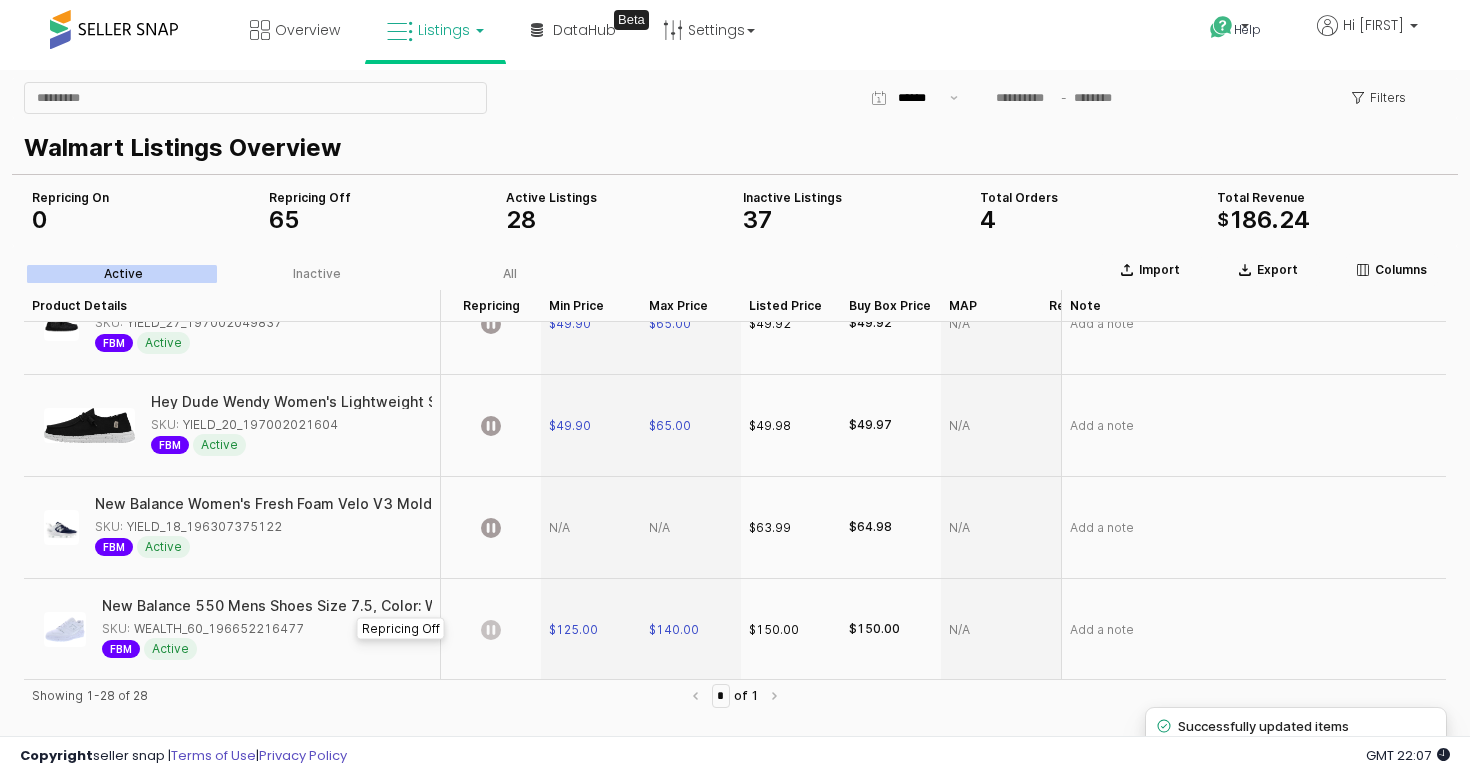 drag, startPoint x: 492, startPoint y: 623, endPoint x: 531, endPoint y: 640, distance: 42.544094 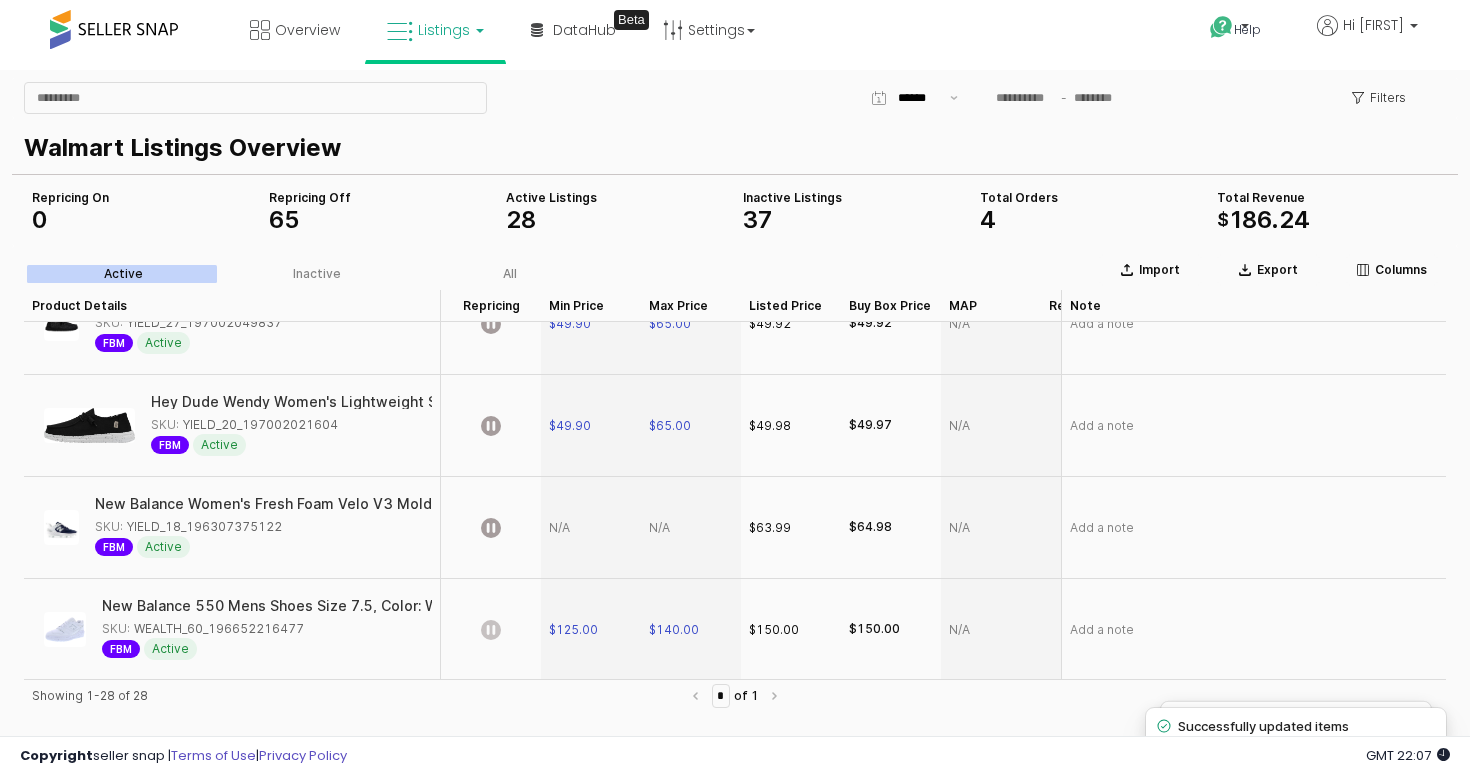 click 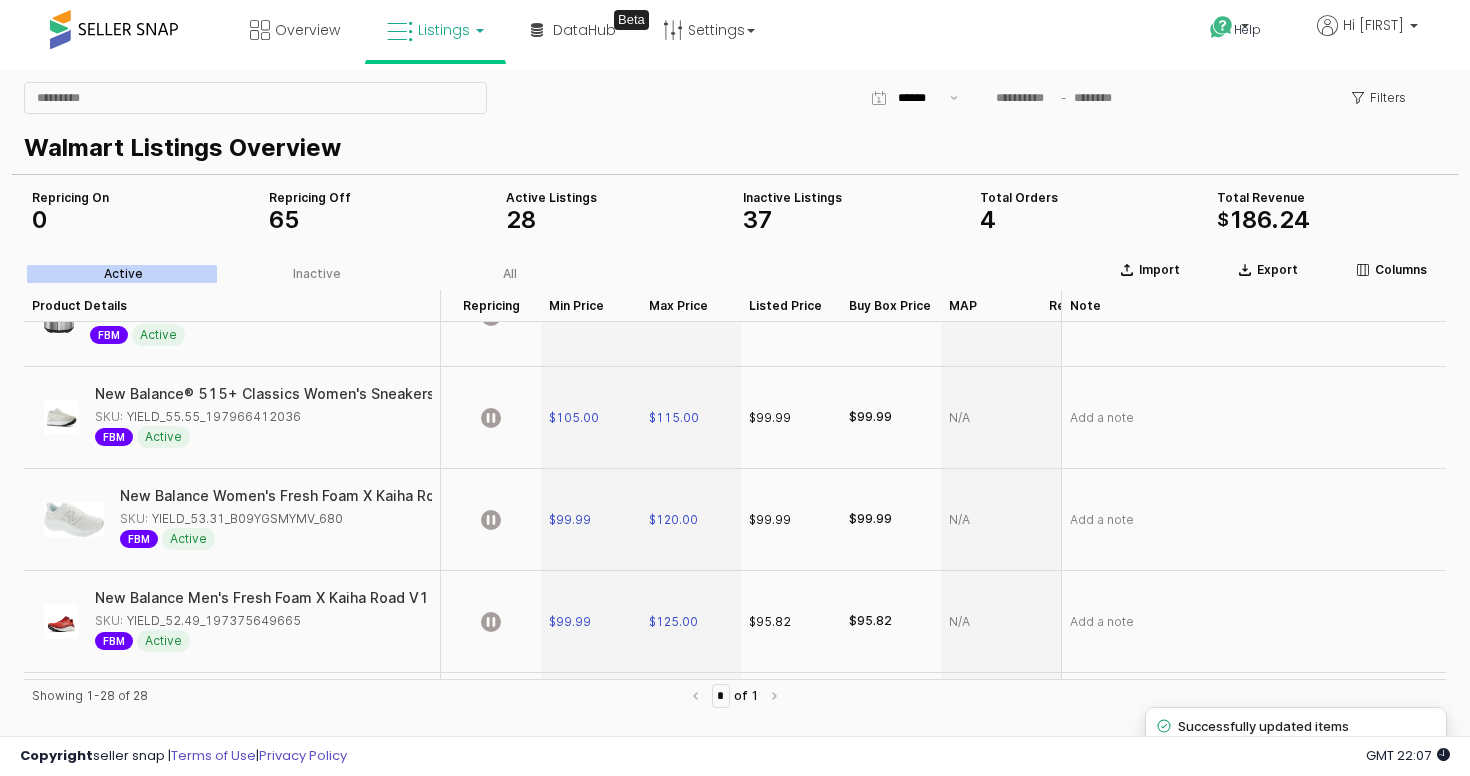 scroll, scrollTop: 0, scrollLeft: 0, axis: both 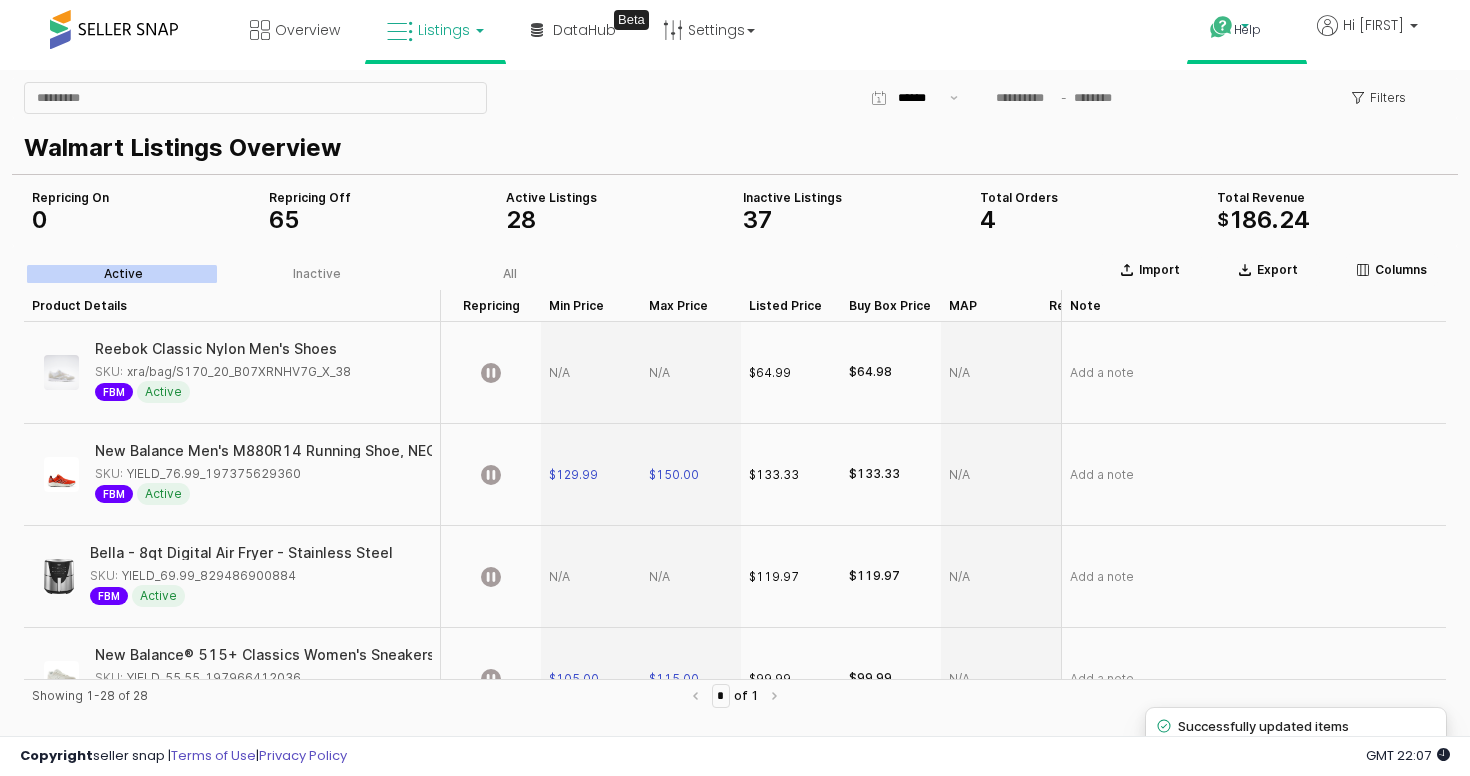 click on "Help" at bounding box center [1247, 29] 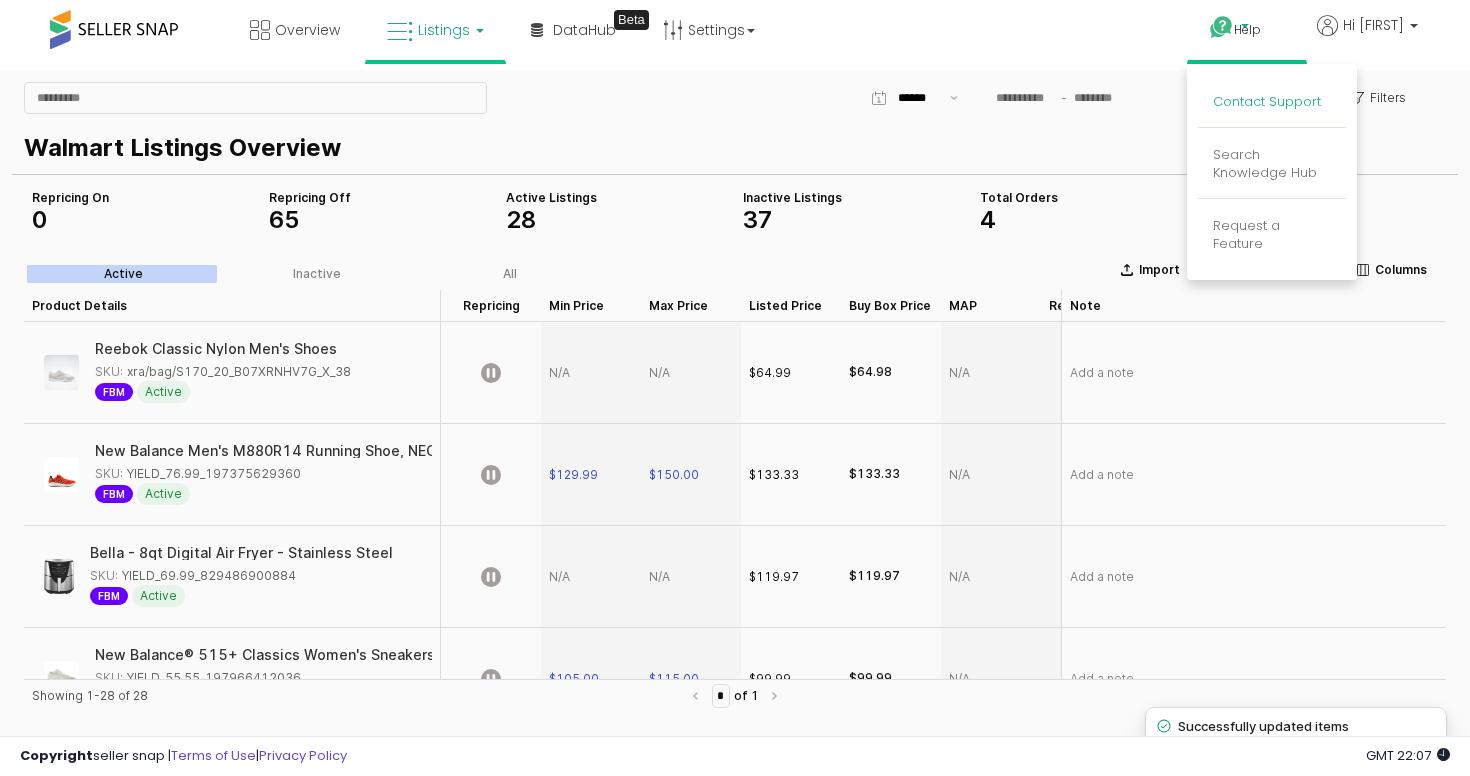 click on "Contact Support" at bounding box center [1267, 101] 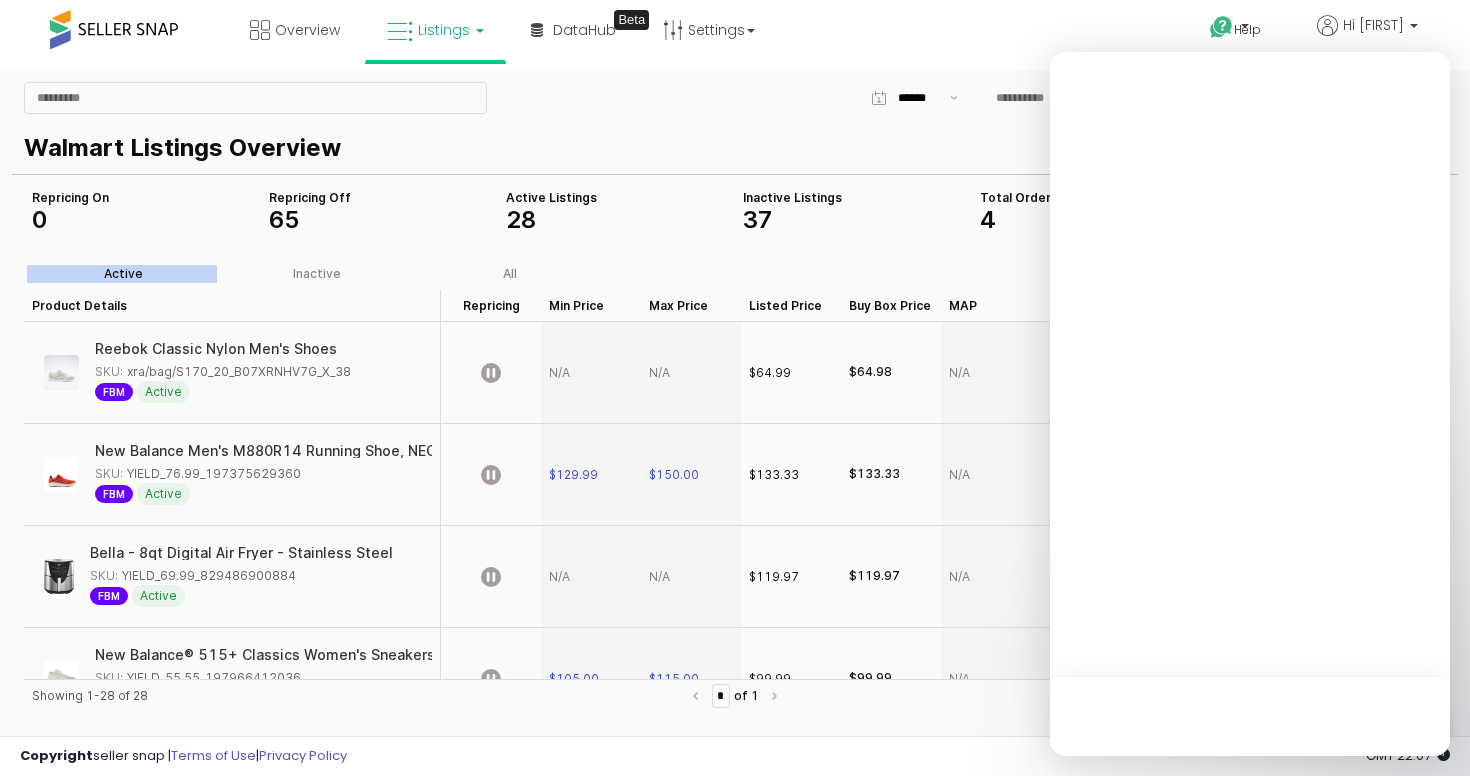 scroll, scrollTop: 0, scrollLeft: 0, axis: both 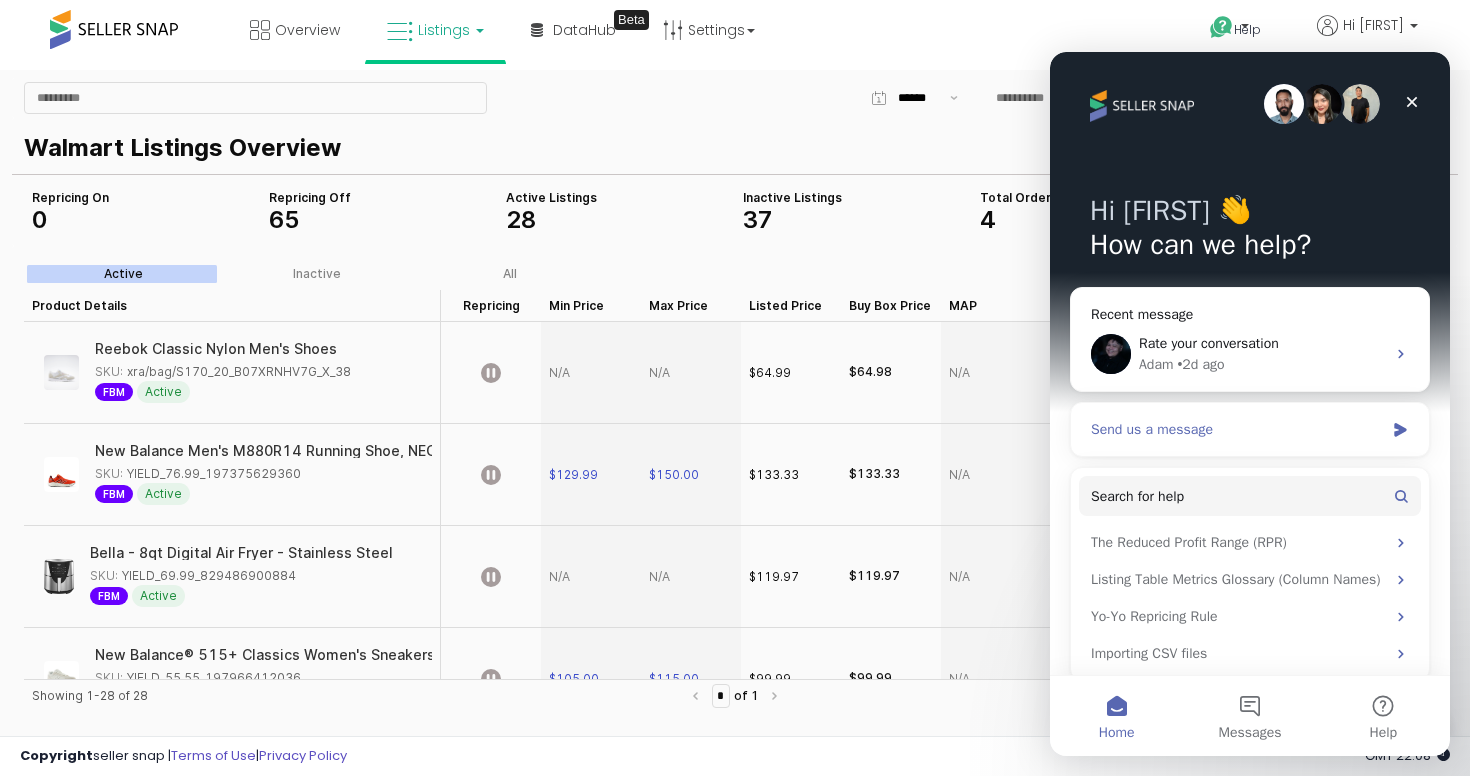 click on "Send us a message" at bounding box center (1237, 429) 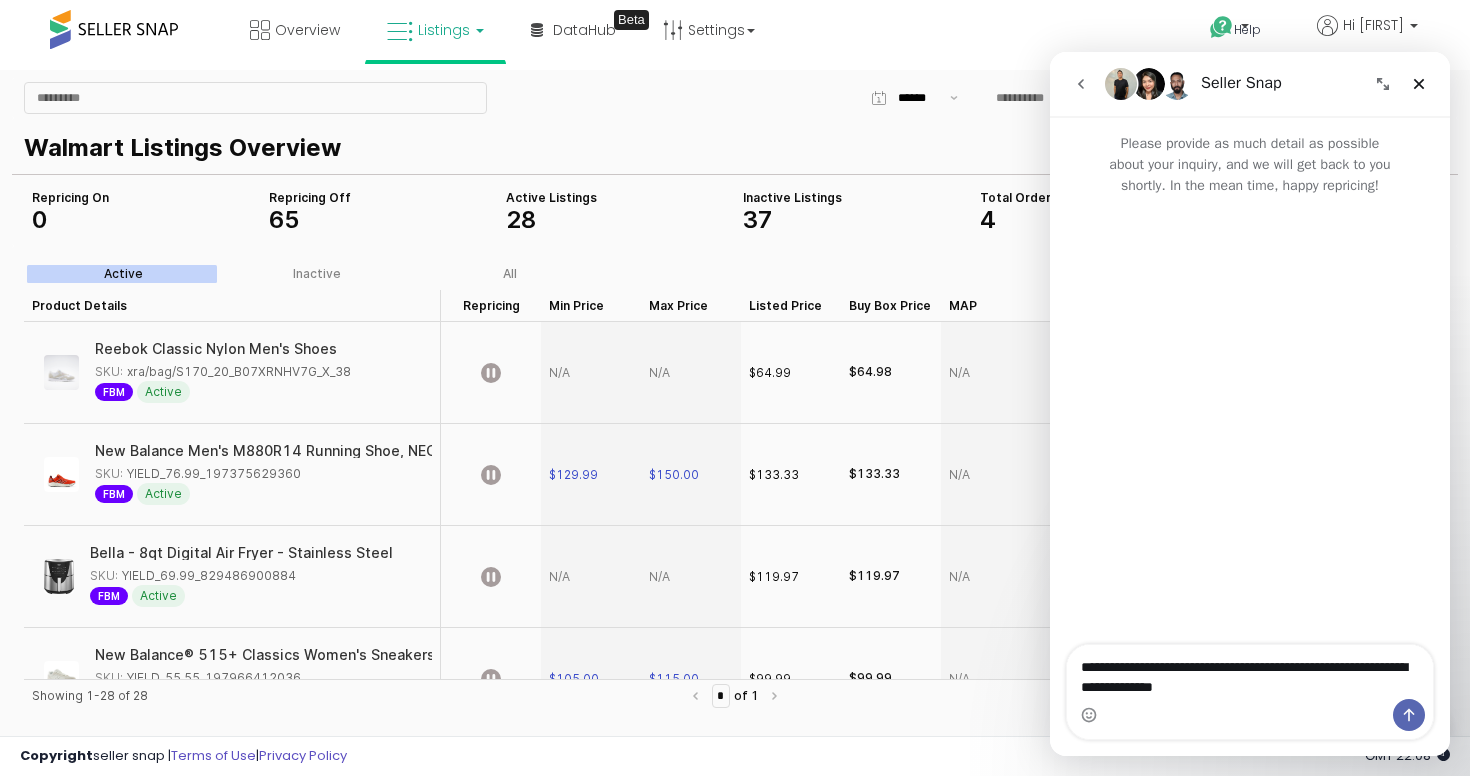 click on "**********" at bounding box center (1250, 672) 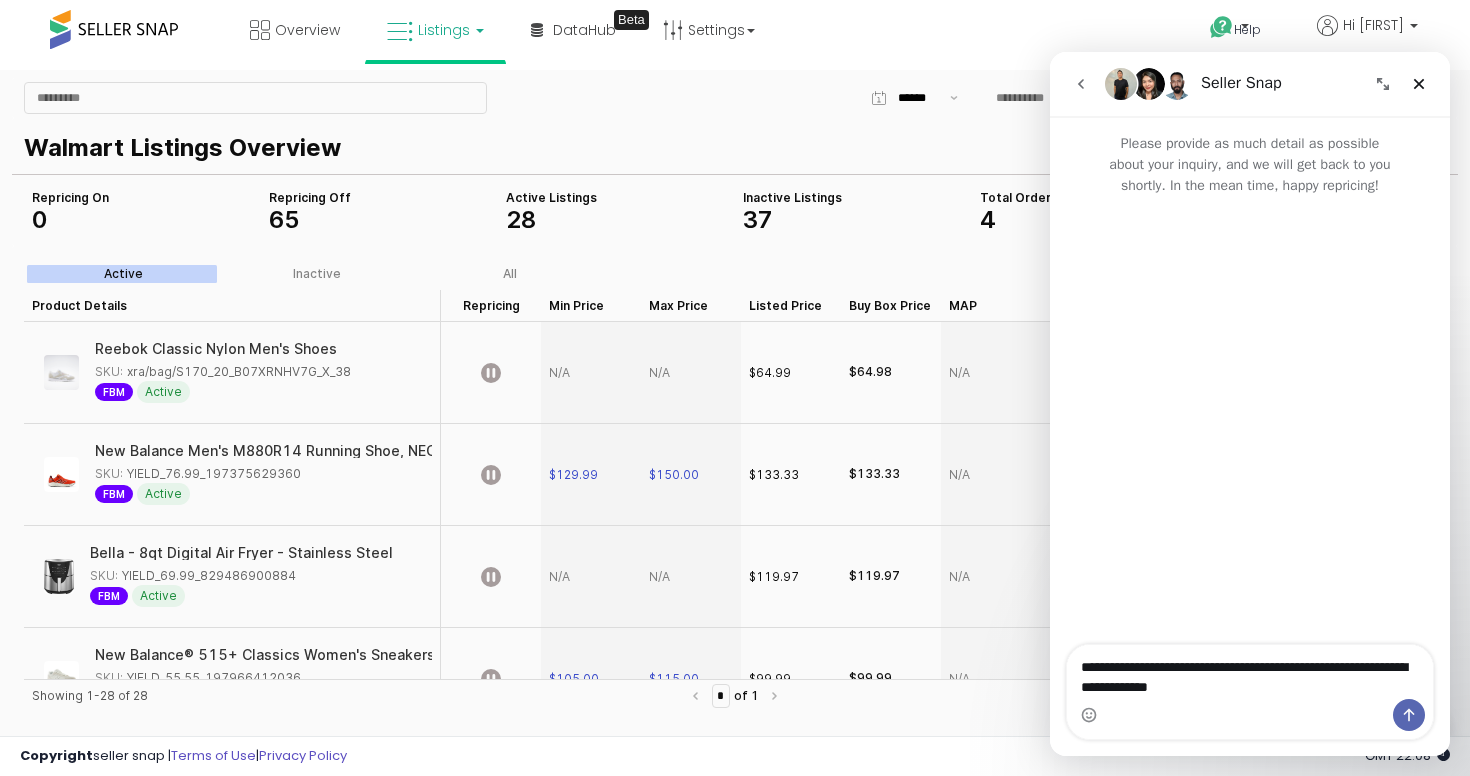 click on "**********" at bounding box center [1250, 672] 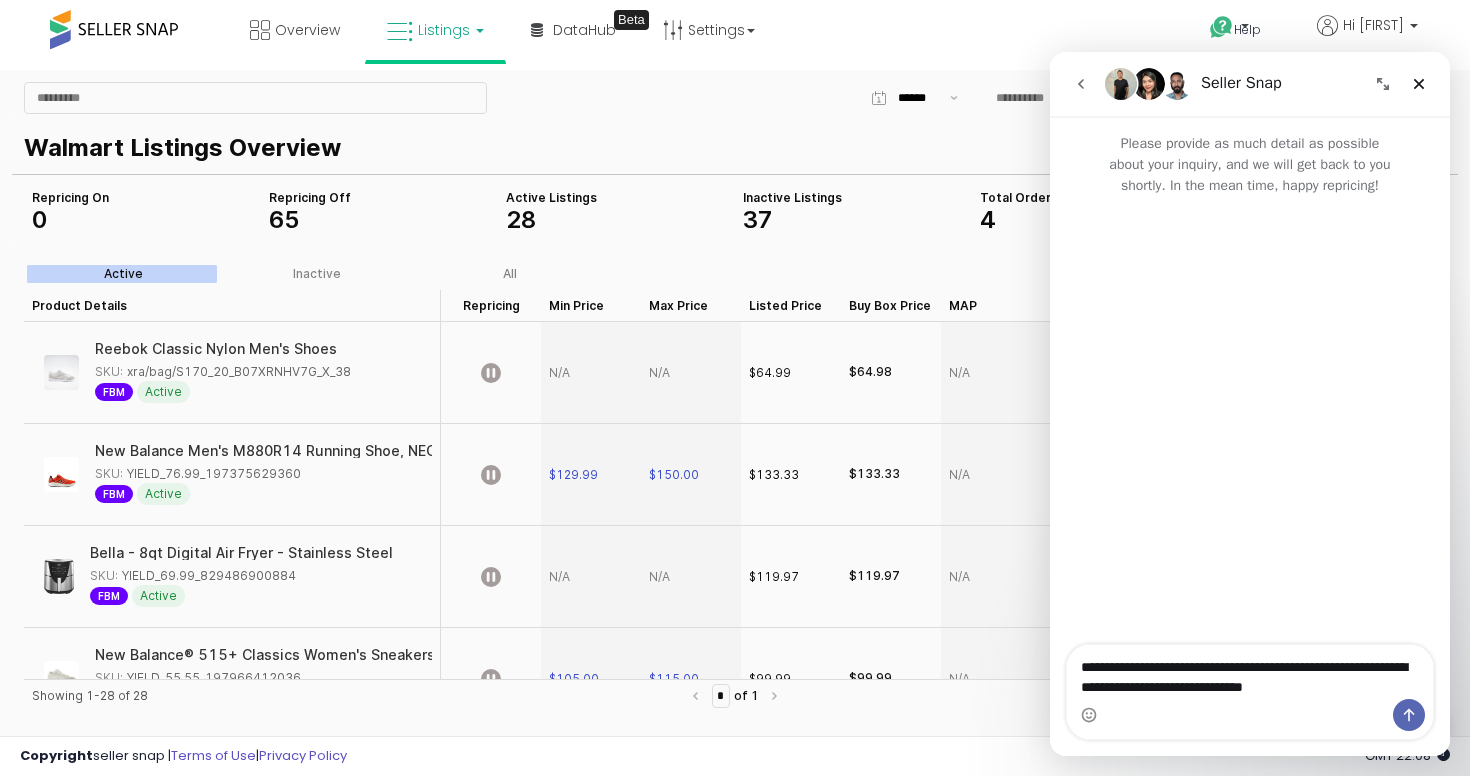 click on "**********" at bounding box center [1250, 672] 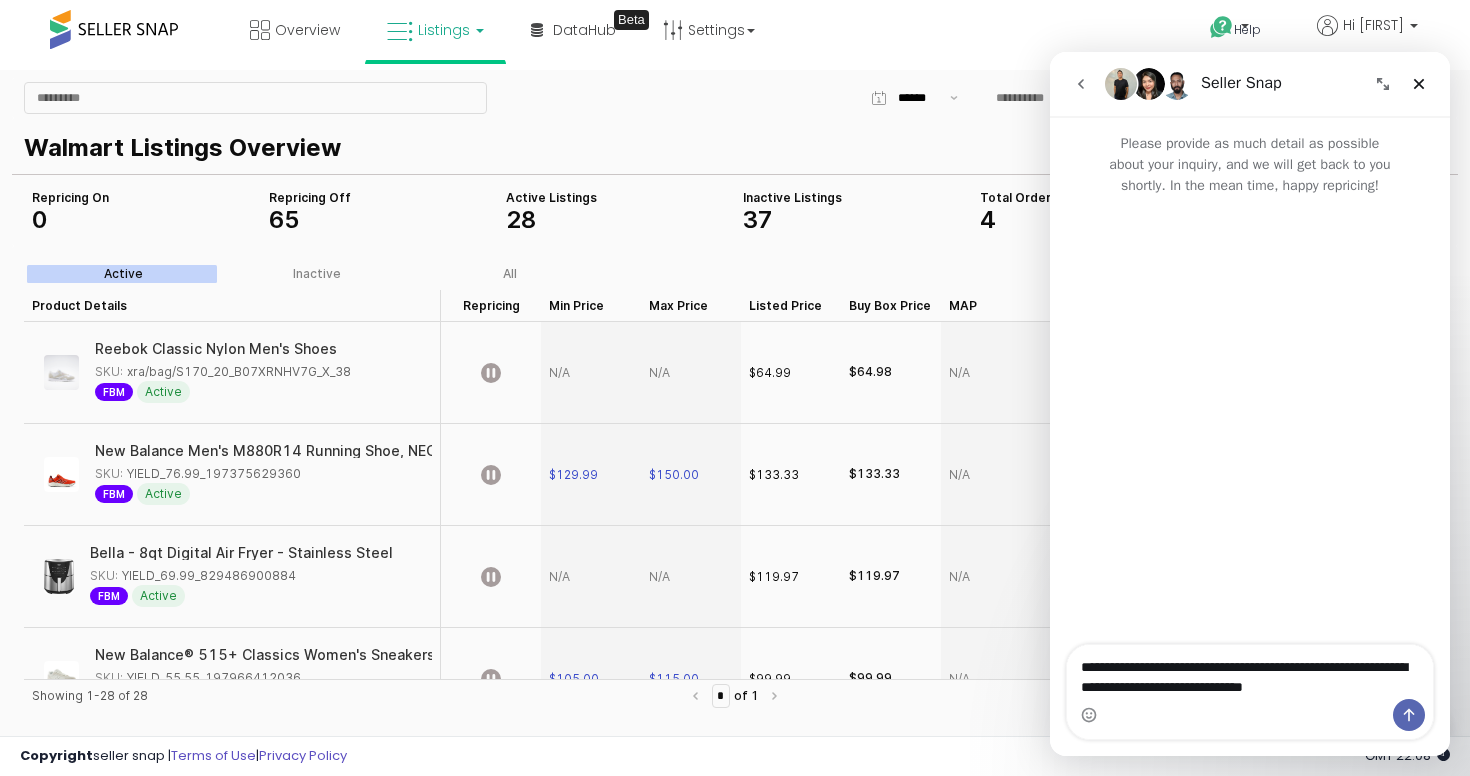 click on "**********" at bounding box center (1250, 672) 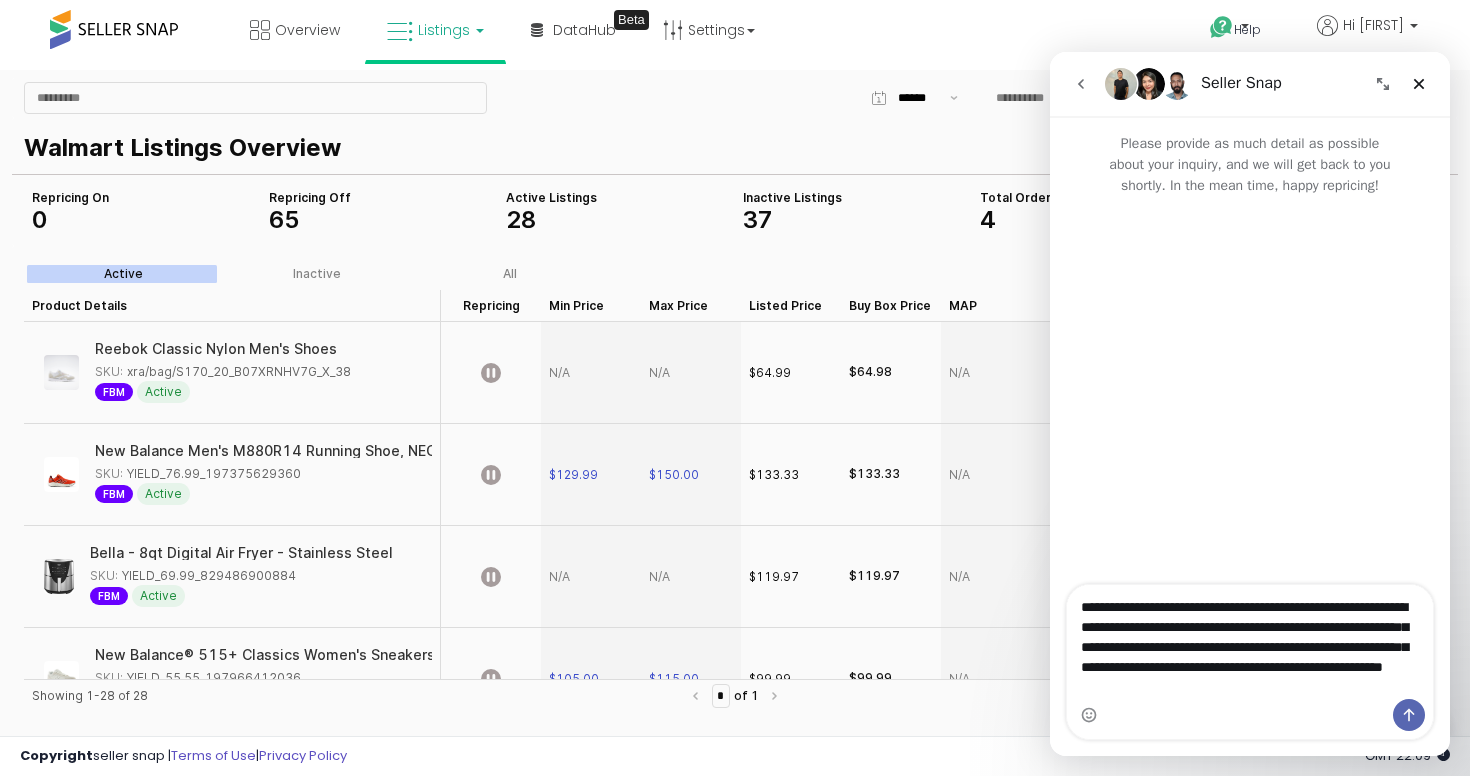type on "**********" 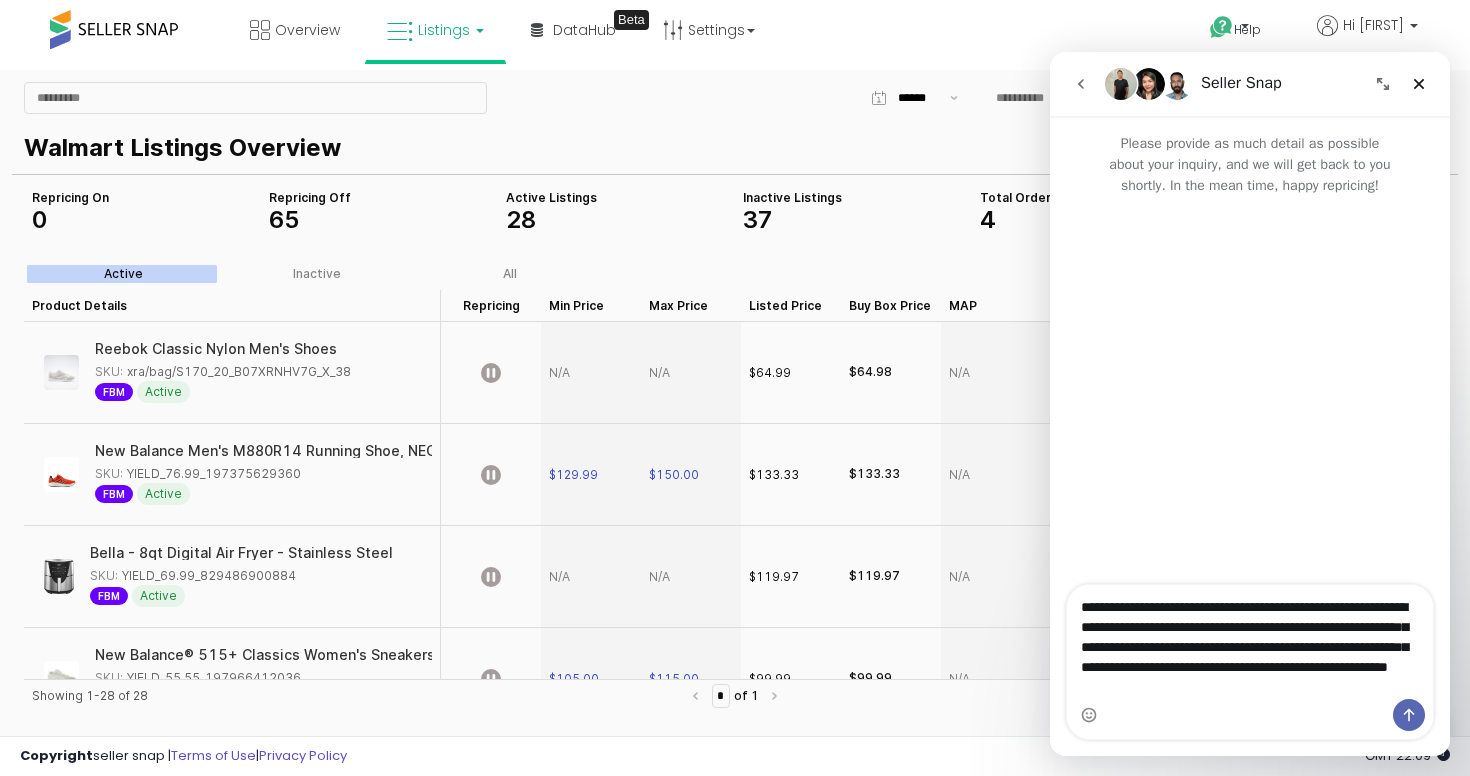 type 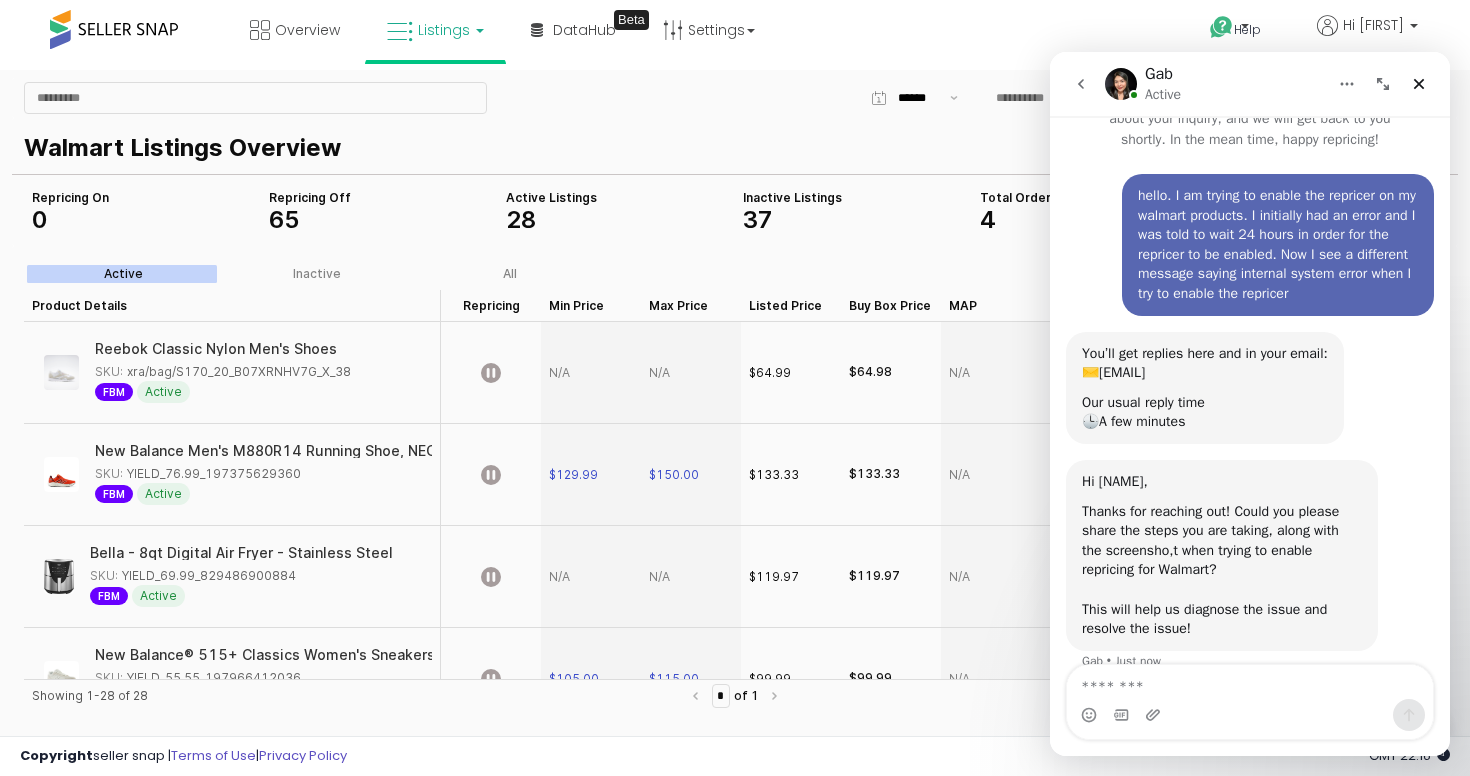 scroll, scrollTop: 73, scrollLeft: 0, axis: vertical 